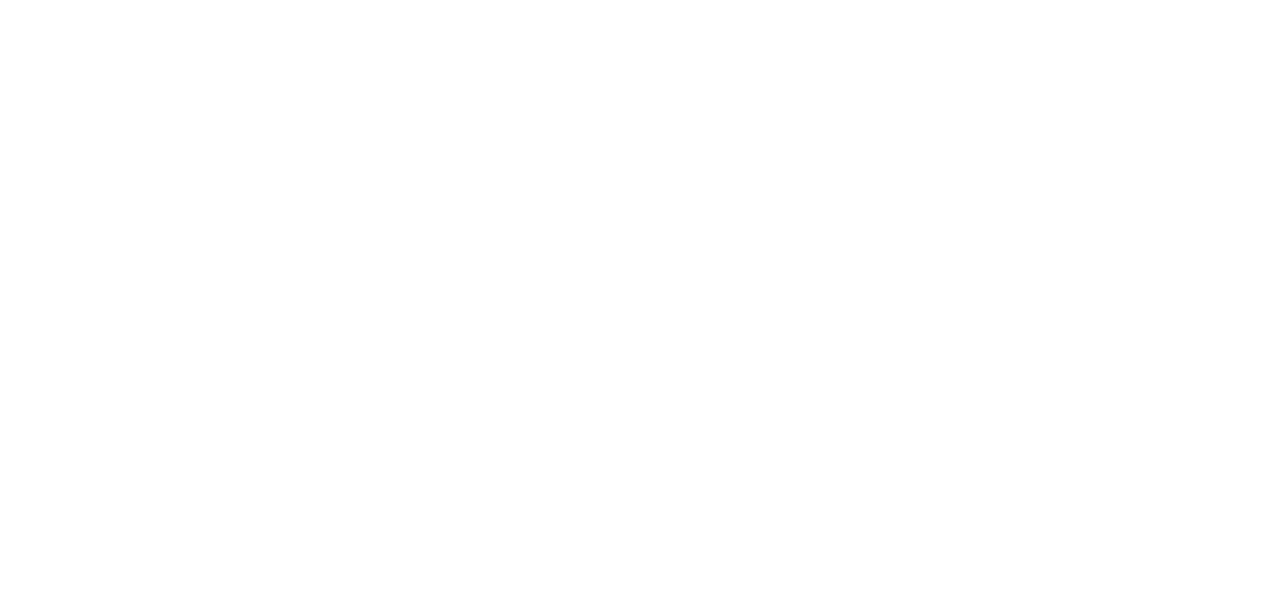 scroll, scrollTop: 0, scrollLeft: 0, axis: both 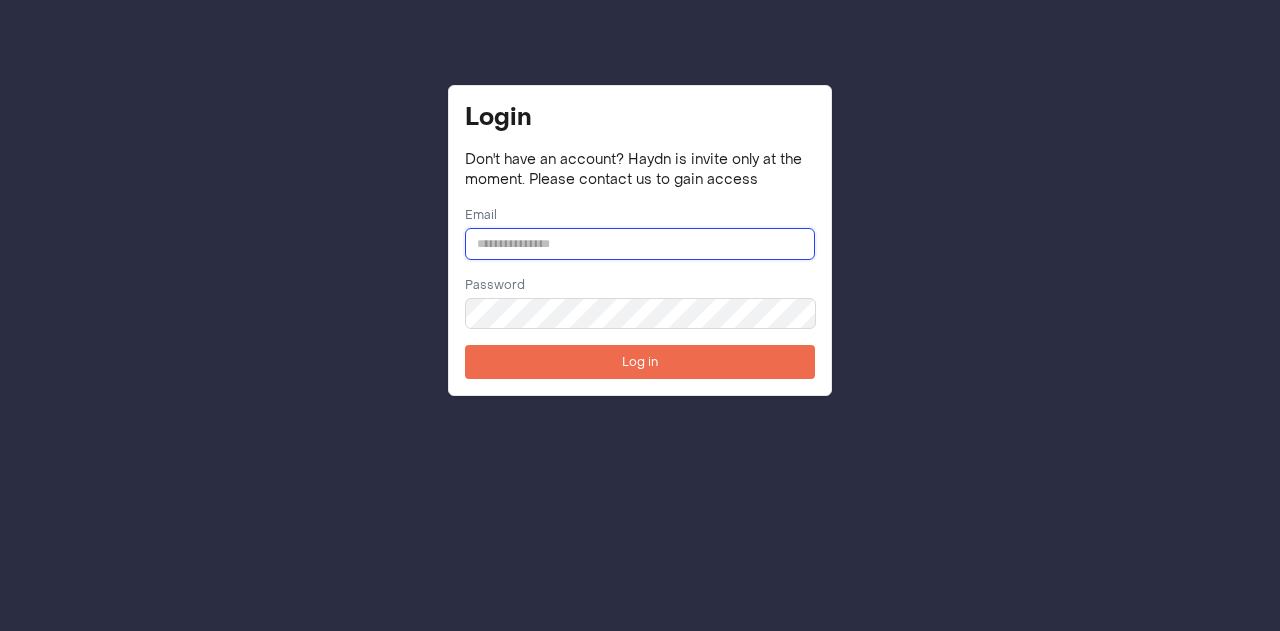 type on "**********" 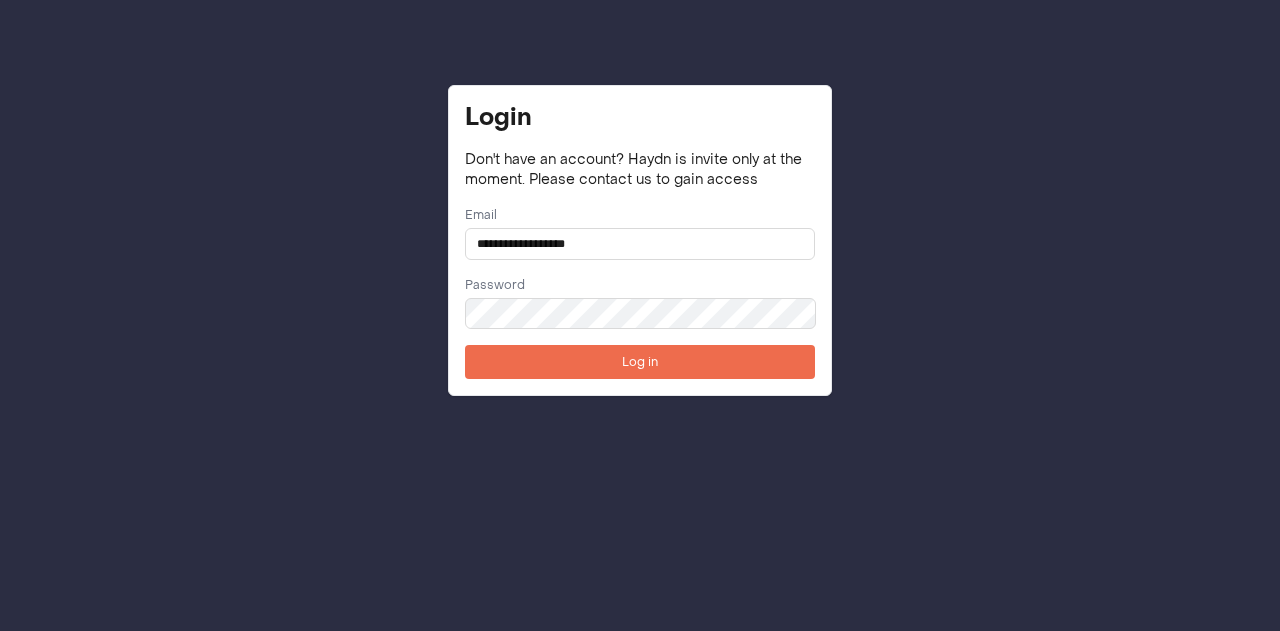 click on "Log in" at bounding box center (640, 362) 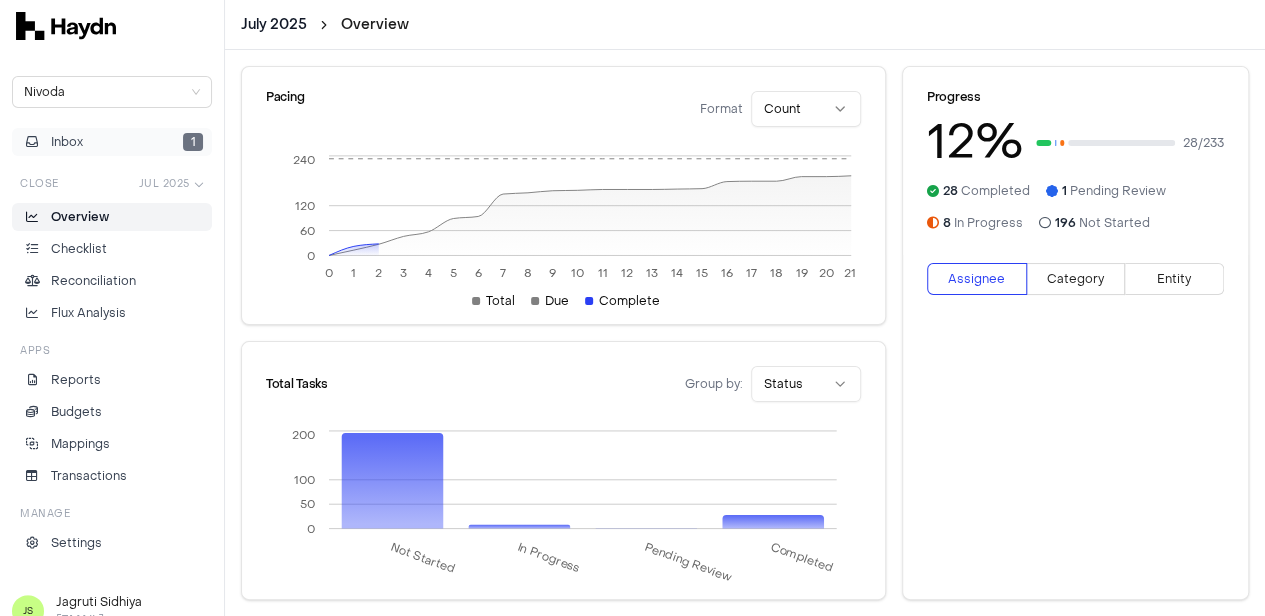 click on "Inbox 1" at bounding box center [112, 142] 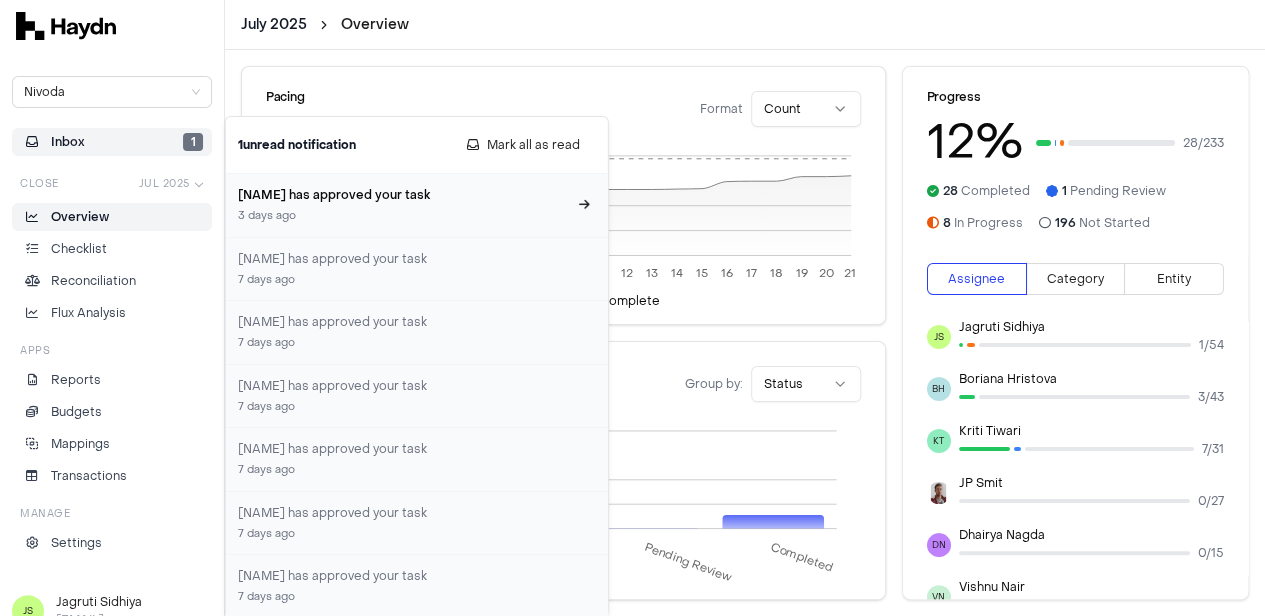 click on "[NAME] has approved your task" at bounding box center (405, 195) 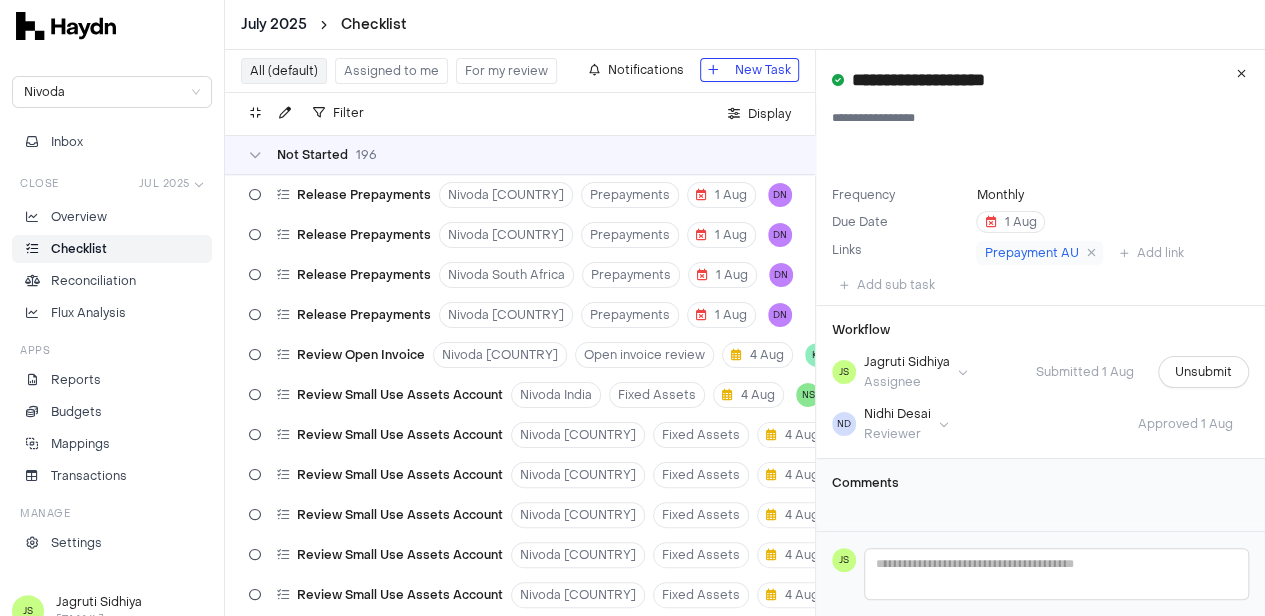 scroll, scrollTop: 18, scrollLeft: 0, axis: vertical 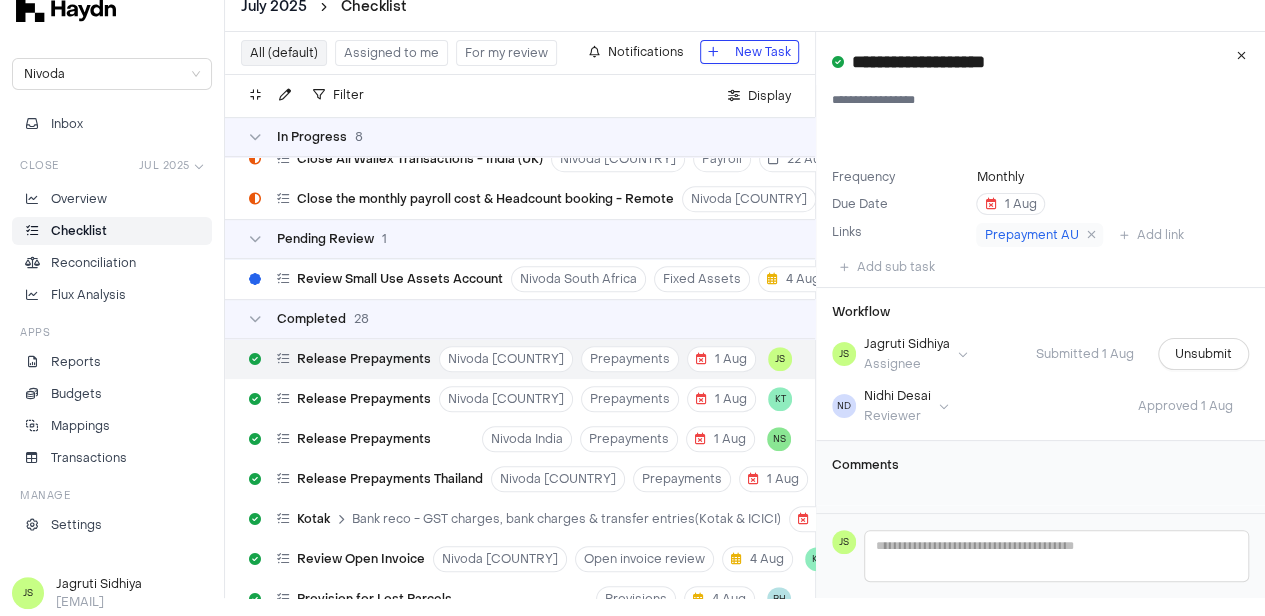click on "Checklist" at bounding box center (112, 231) 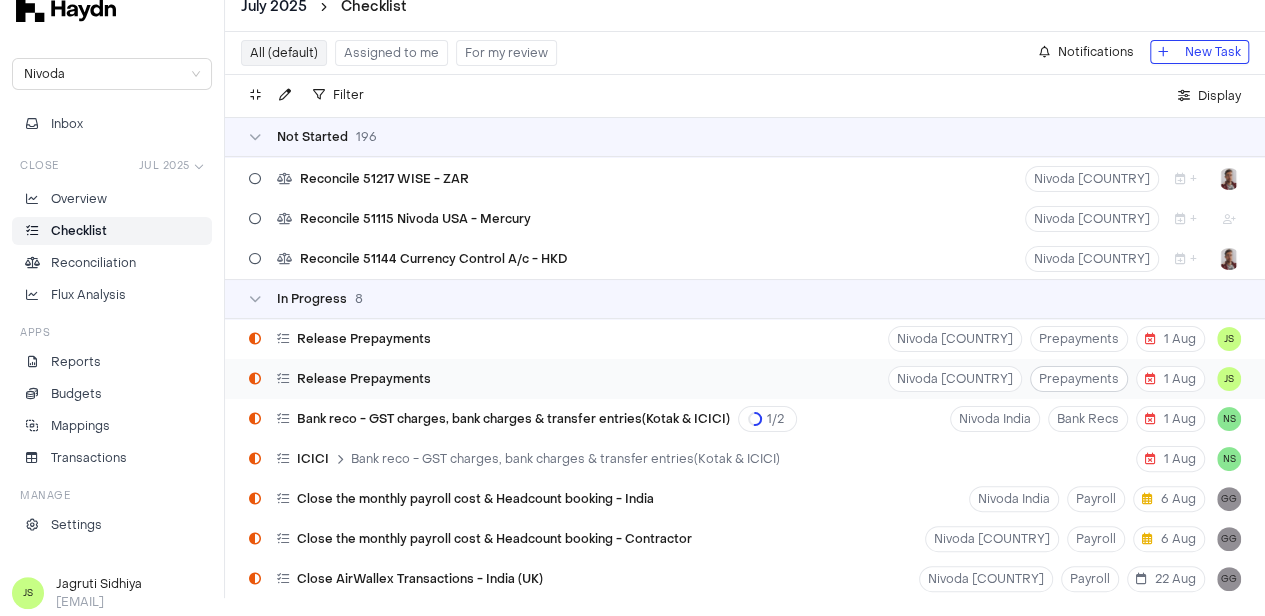 scroll, scrollTop: 7856, scrollLeft: 0, axis: vertical 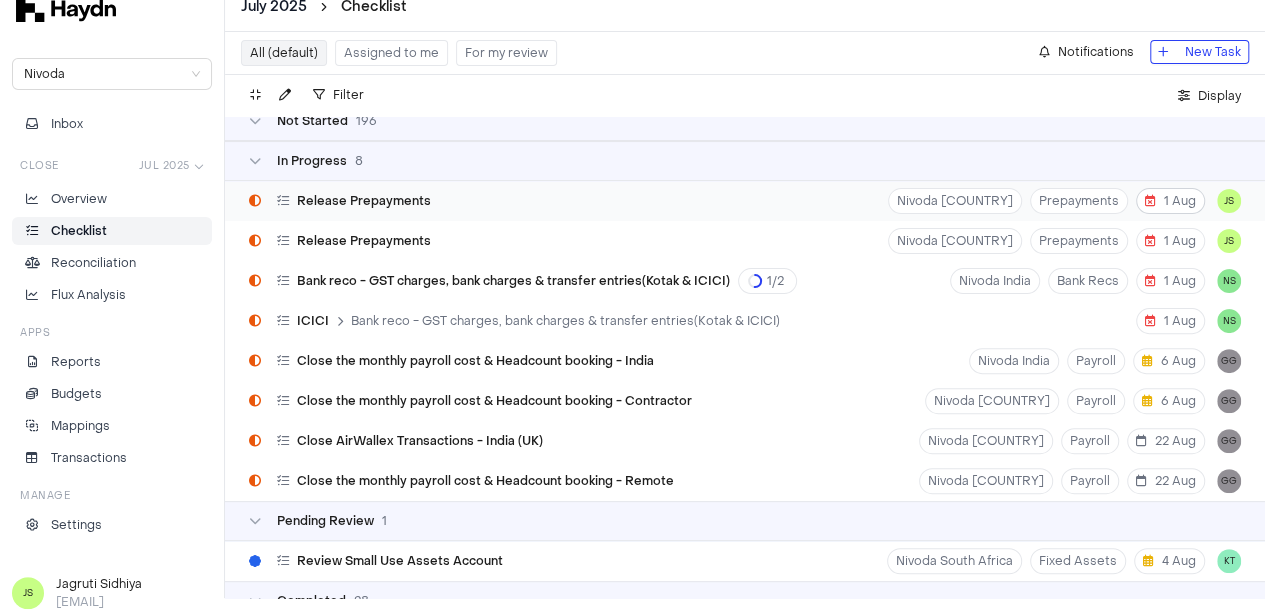 click on "1 Aug" at bounding box center (1170, 201) 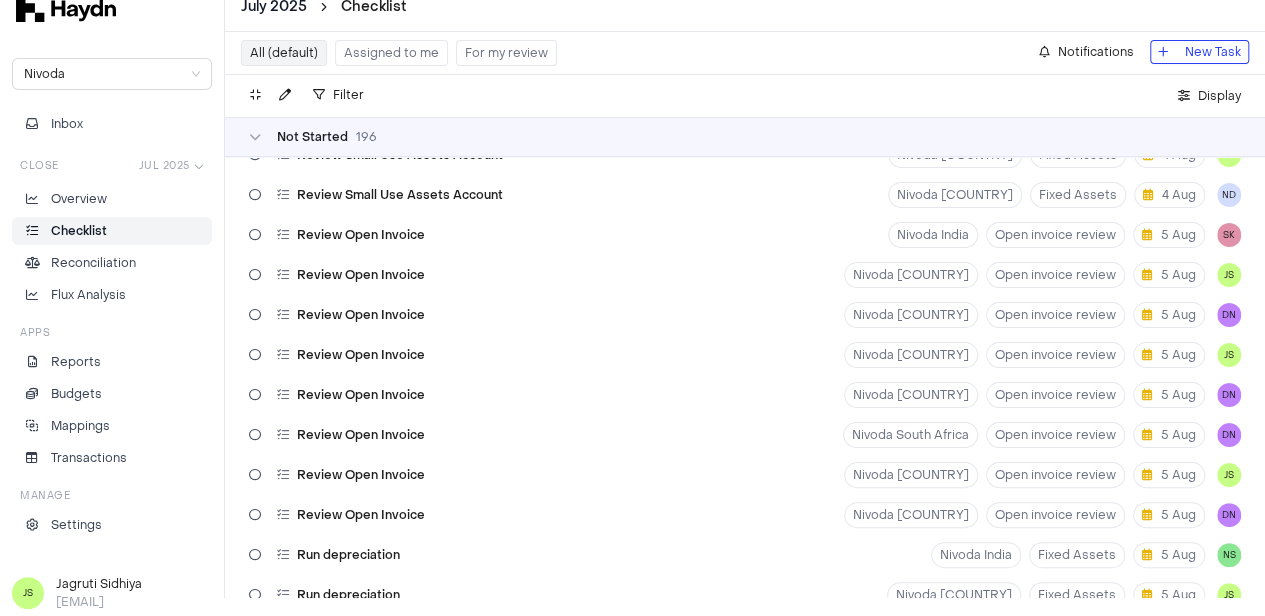 scroll, scrollTop: 0, scrollLeft: 0, axis: both 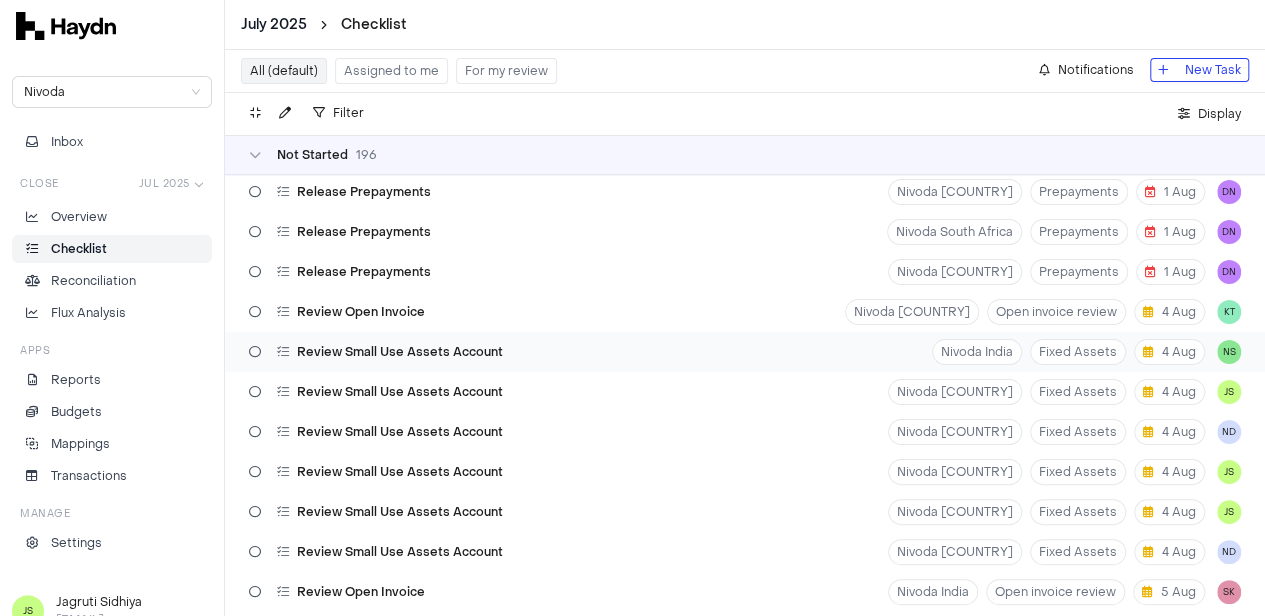 type 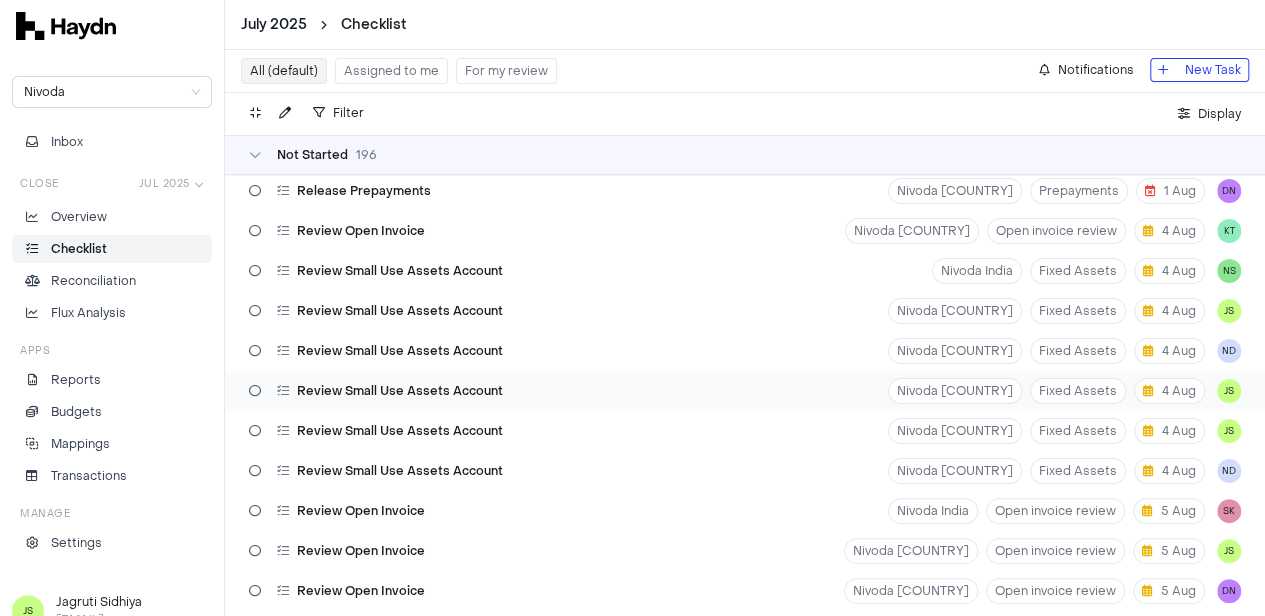 scroll, scrollTop: 125, scrollLeft: 0, axis: vertical 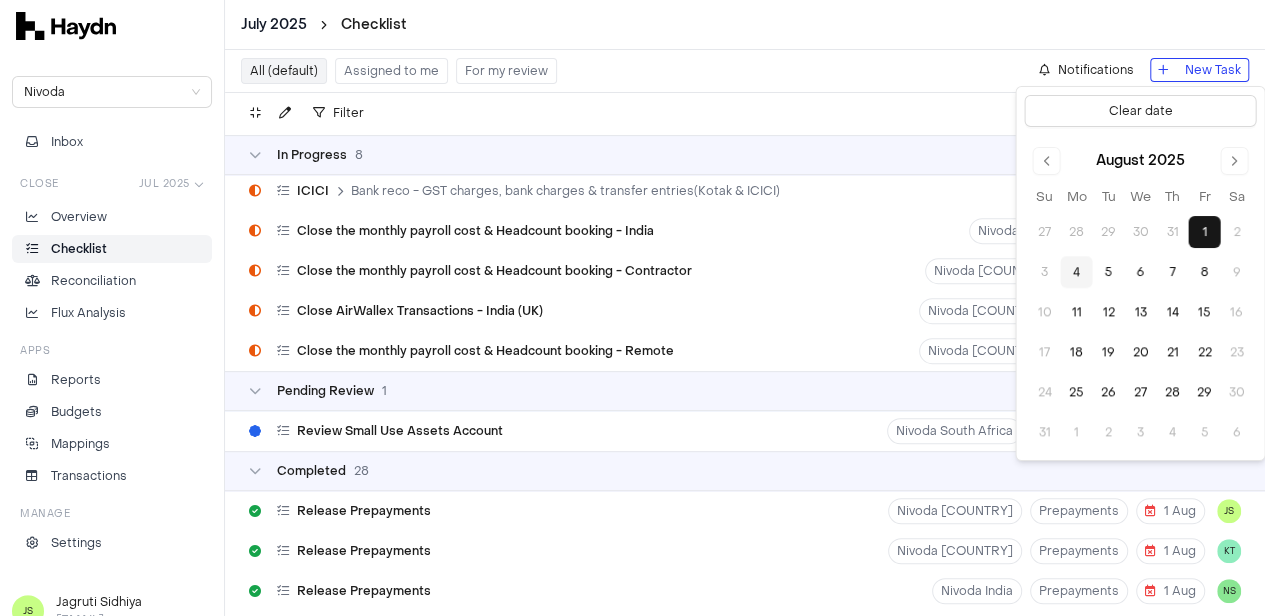 click on "Completed 28" at bounding box center (745, 471) 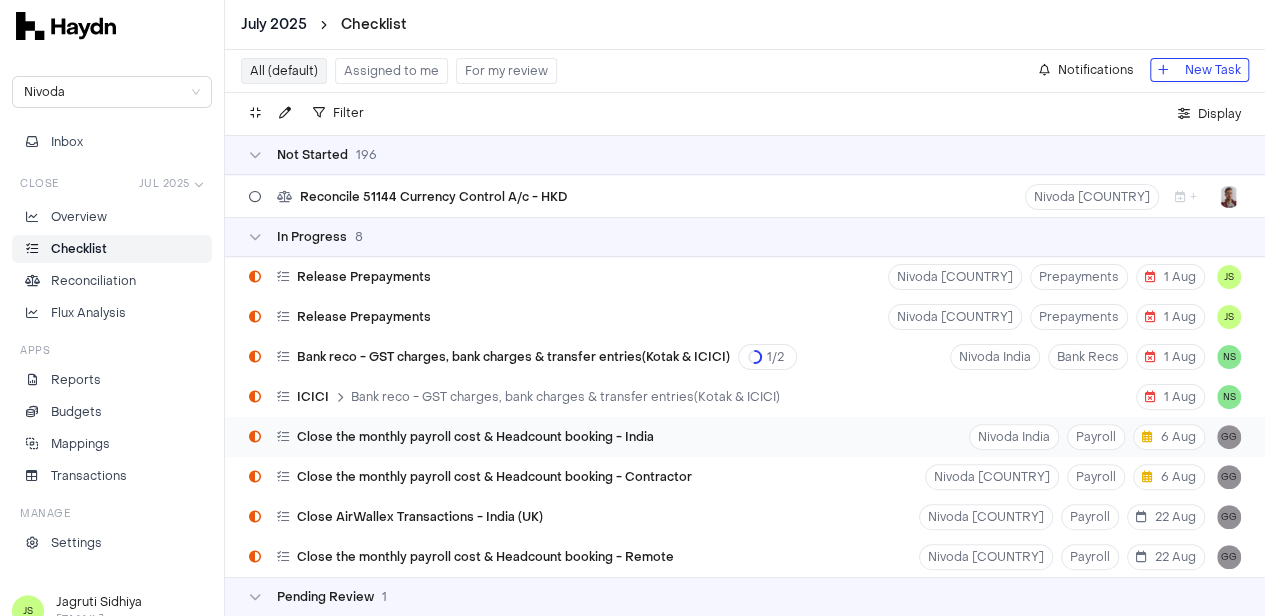 scroll, scrollTop: 7802, scrollLeft: 0, axis: vertical 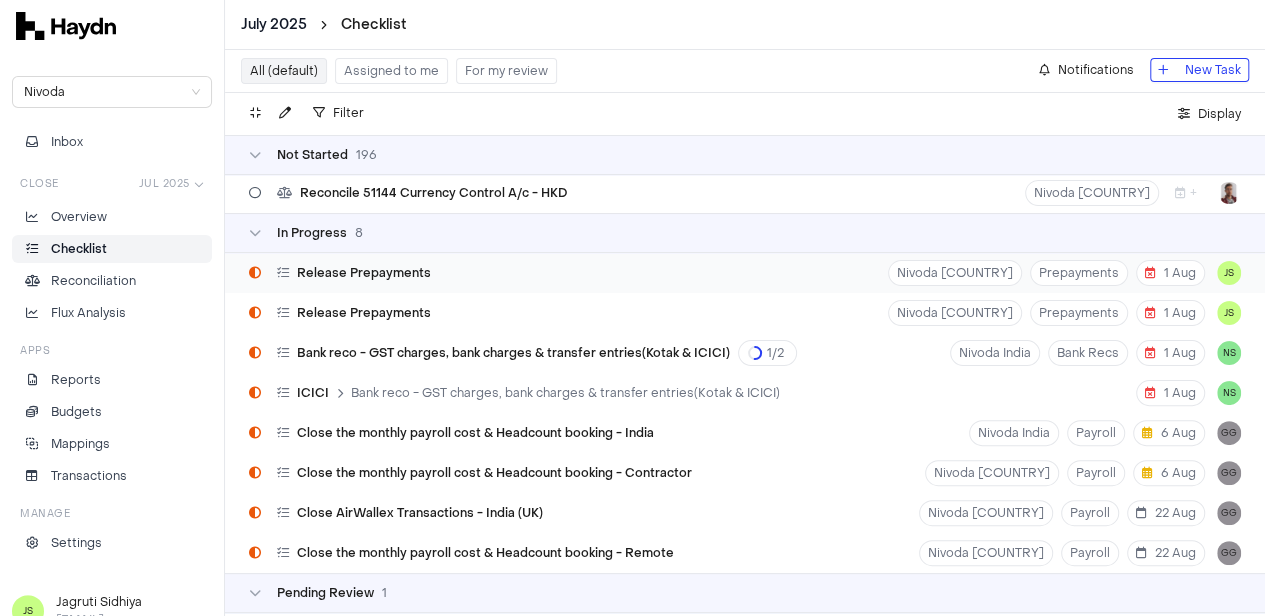 click on "Release Prepayments Nivoda Netherlands Prepayments 1 Aug JS" at bounding box center (745, 273) 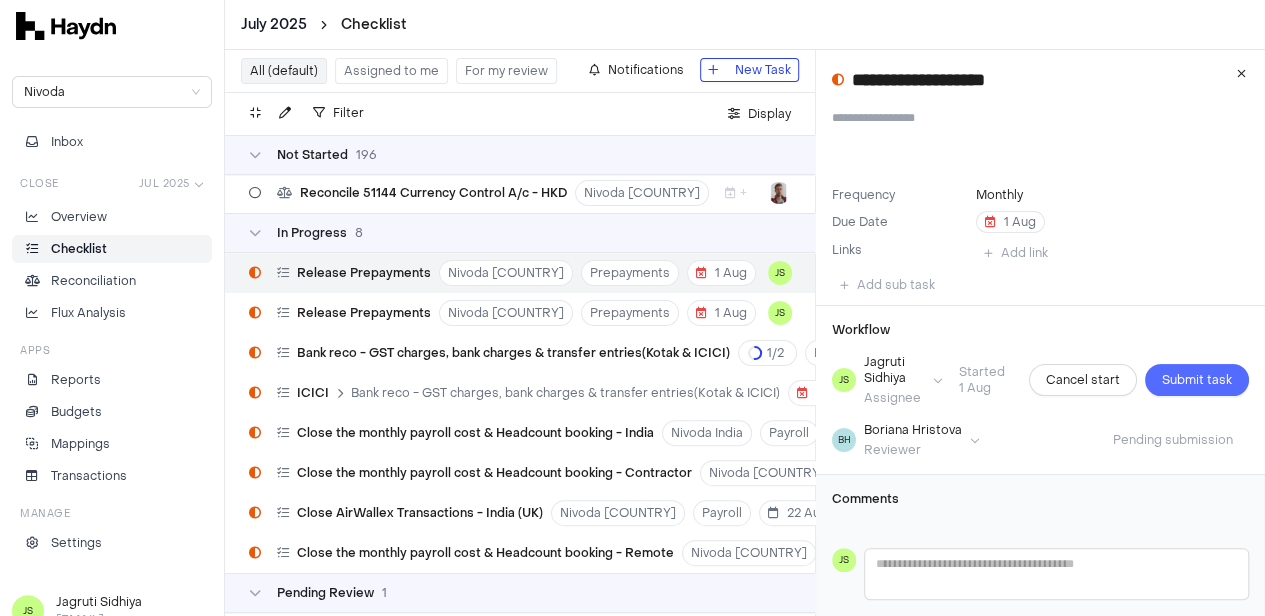 click on "Submit task" at bounding box center (1197, 380) 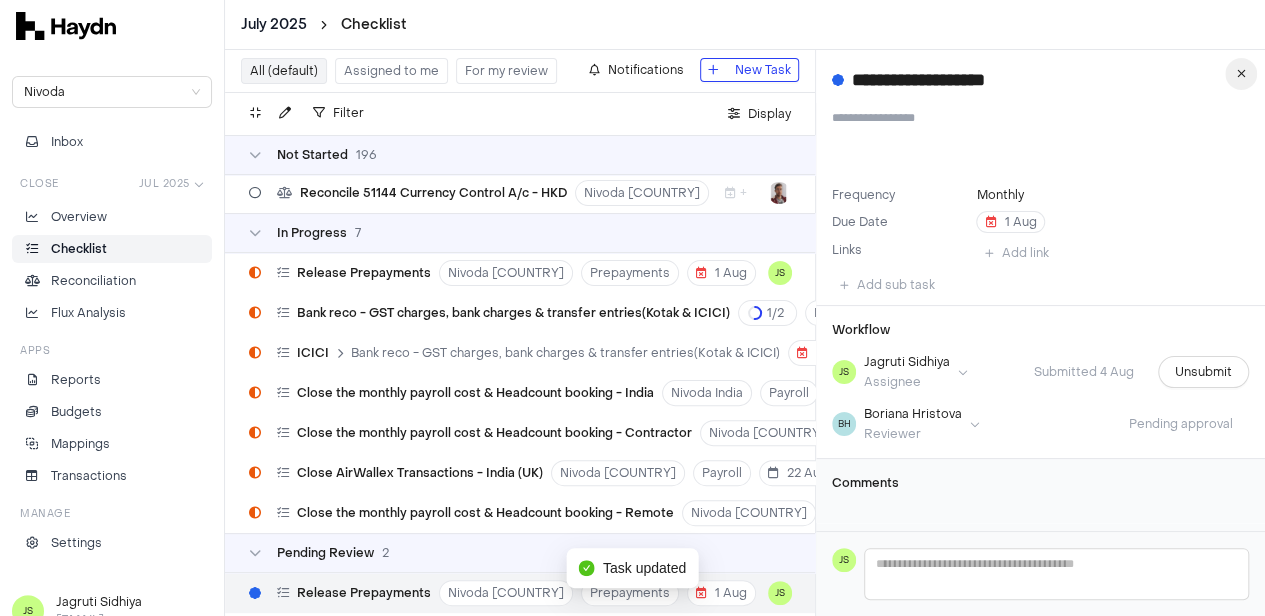 click at bounding box center (1241, 74) 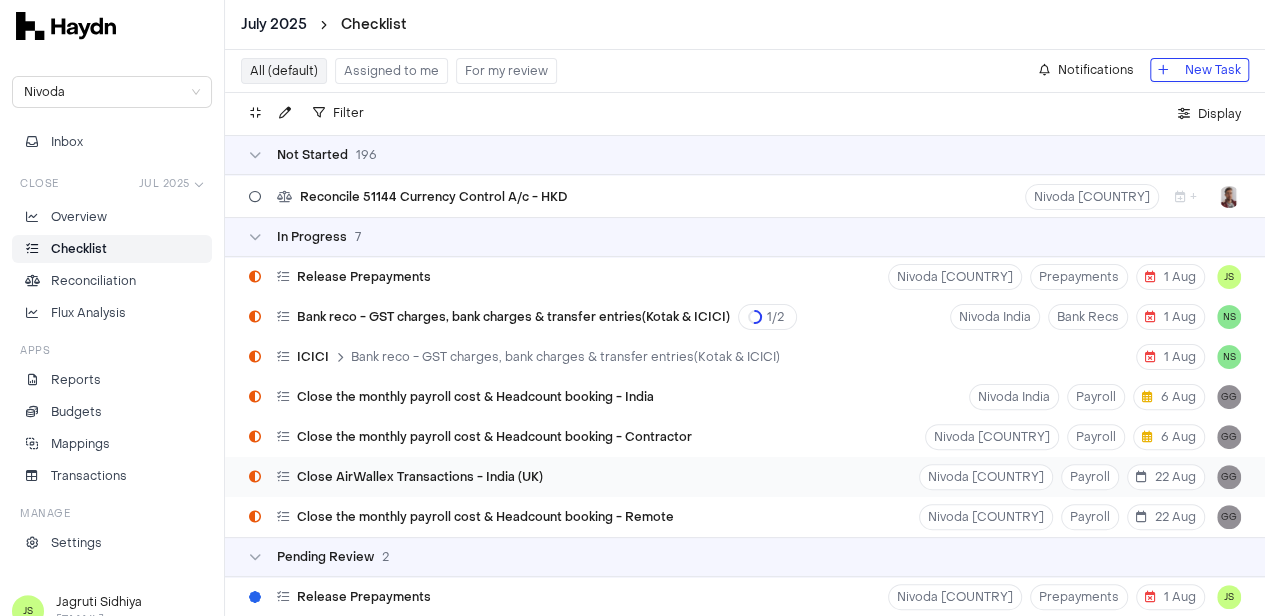 scroll, scrollTop: 7797, scrollLeft: 0, axis: vertical 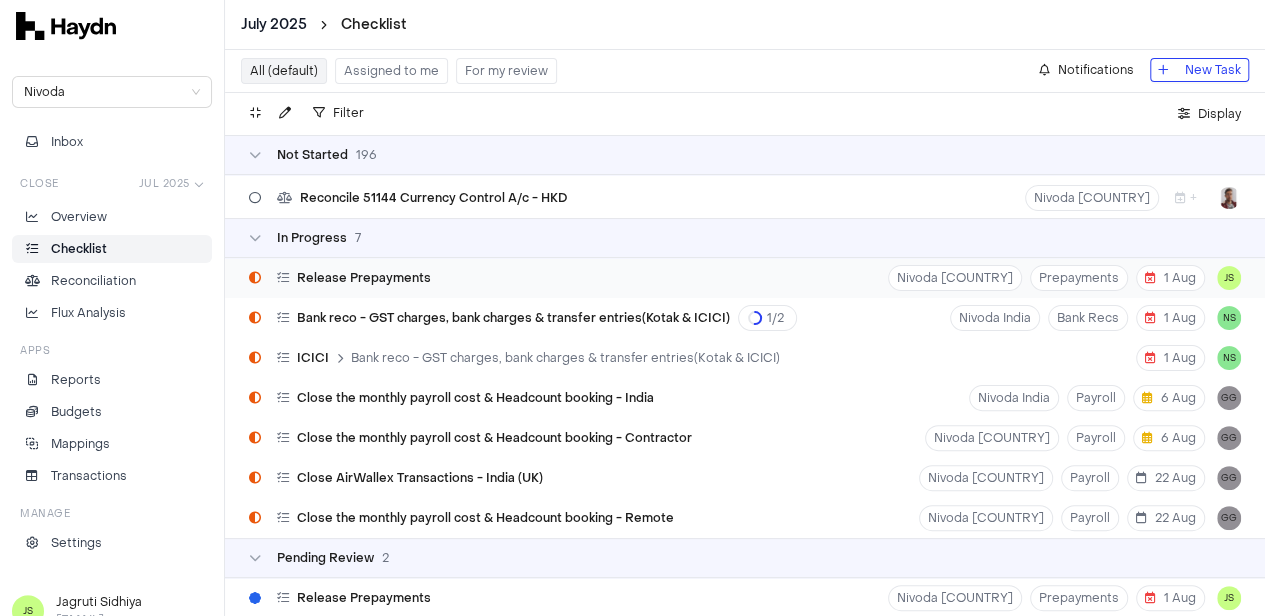 click on "Release Prepayments Nivoda HK Prepayments 1 Aug JS" at bounding box center (745, 278) 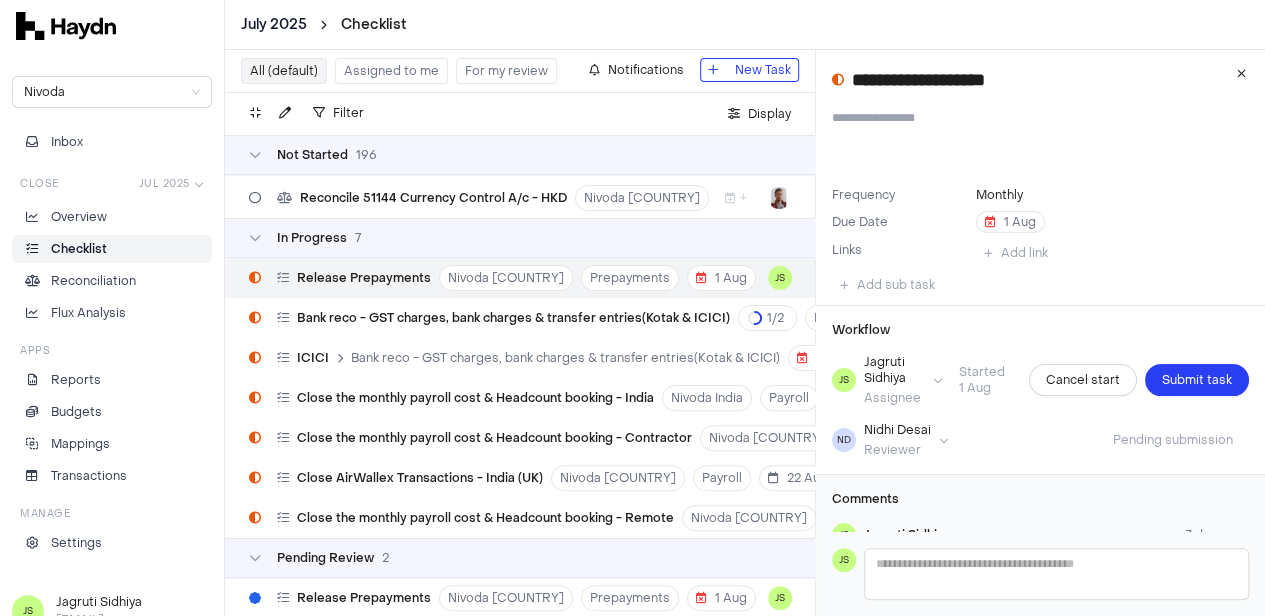 scroll, scrollTop: 70, scrollLeft: 0, axis: vertical 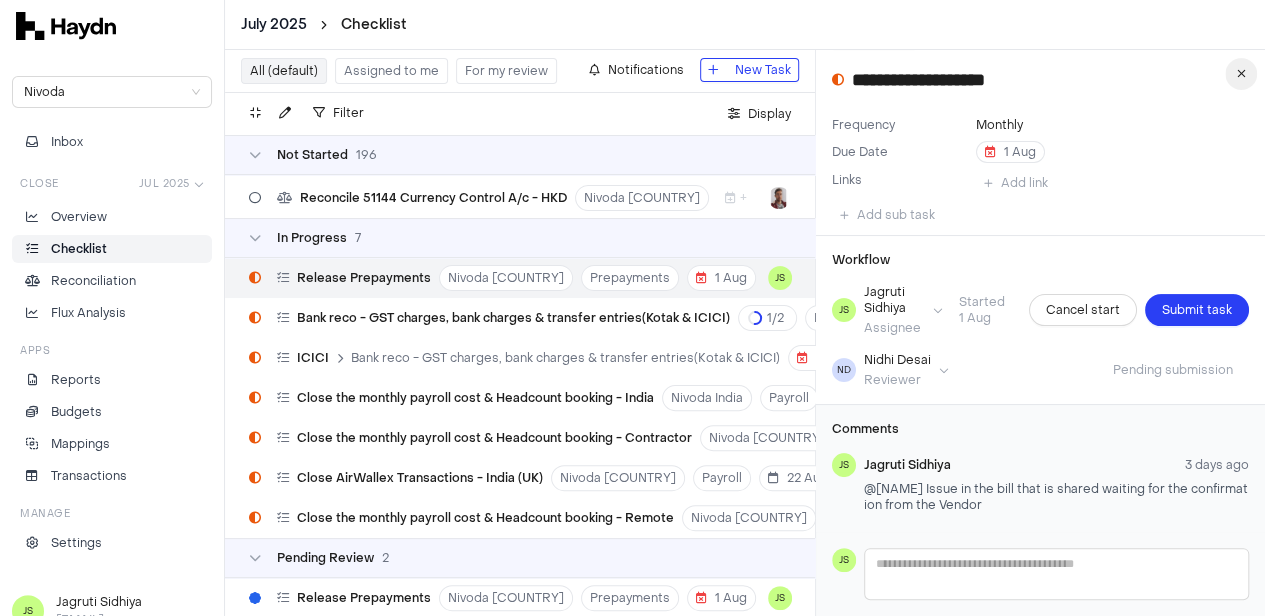 click at bounding box center [1241, 74] 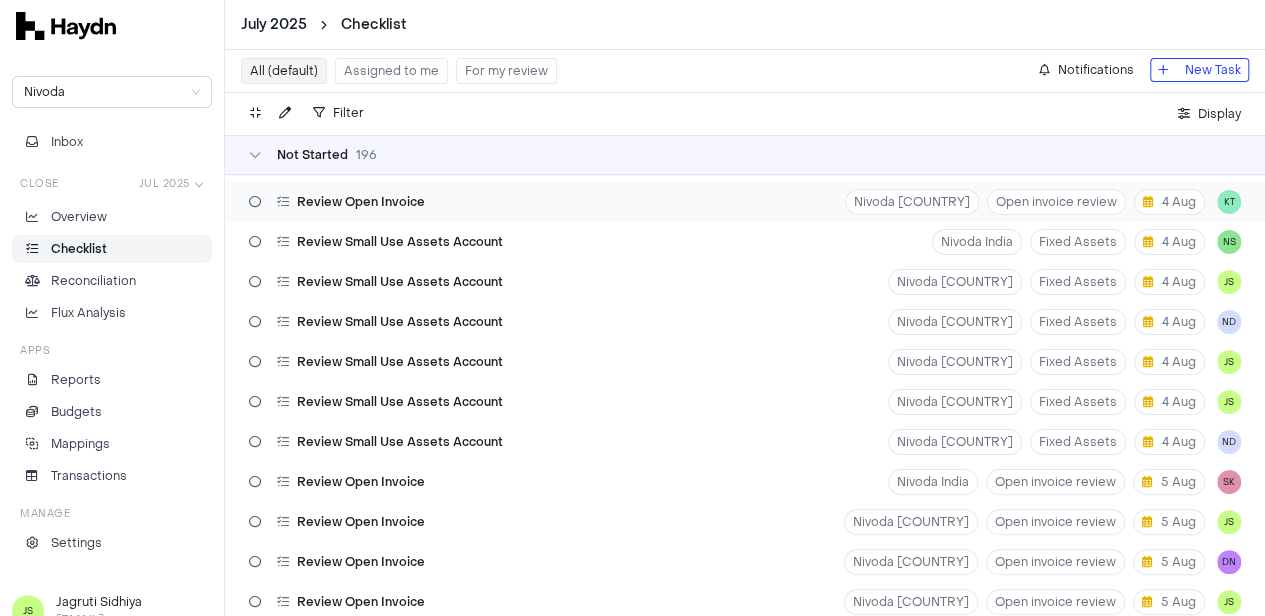 scroll, scrollTop: 154, scrollLeft: 0, axis: vertical 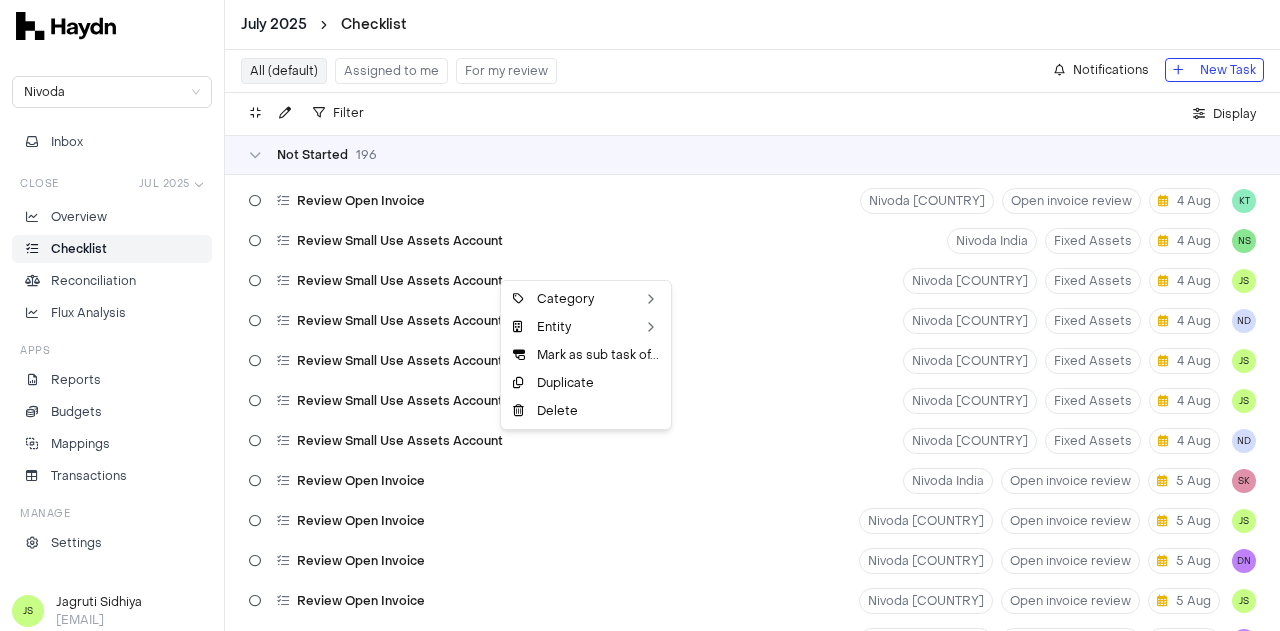 click on "July 2025 Checklist Nivoda Inbox Close Jul 2025 Overview Checklist Reconciliation Flux Analysis Apps Reports Budgets Mappings Transactions Manage Settings JS [NAME] [LAST_NAME] [EMAIL] All (default) Assigned to me For my review Notifications New Task Filter . Display Not Started 196 Release Prepayments Nivoda Belgium Prepayments 1 Aug DN Release Prepayments Nivoda UAE Prepayments 1 Aug DN Release Prepayments Nivoda South Africa Prepayments 1 Aug DN Release Prepayments Nivoda UK Prepayments 1 Aug DN Review Open Invoice Nivoda USA Open invoice review 4 Aug KT Review Small Use Assets Account Nivoda India Fixed Assets 4 Aug NS Review Small Use Assets Account Nivoda Australia Fixed Assets 4 Aug JS Review Small Use Assets Account Nivoda Belgium Fixed Assets 4 Aug ND Review Small Use Assets Account Nivoda Netherlands Fixed Assets 4 Aug JS Review Small Use Assets Account Nivoda HK Fixed Assets 4 Aug JS Review Small Use Assets Account Nivoda UK Fixed Assets 4 Aug ND Review Open Invoice 5 Aug 0" at bounding box center (640, 315) 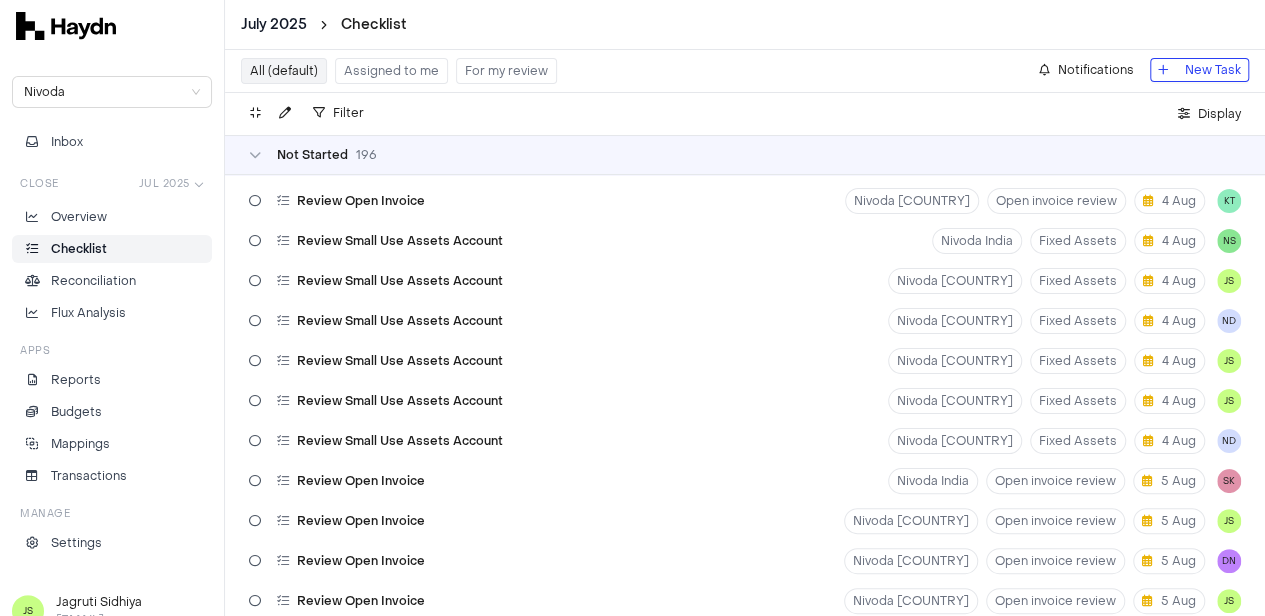 click on "Review Small Use Assets Account" at bounding box center [400, 281] 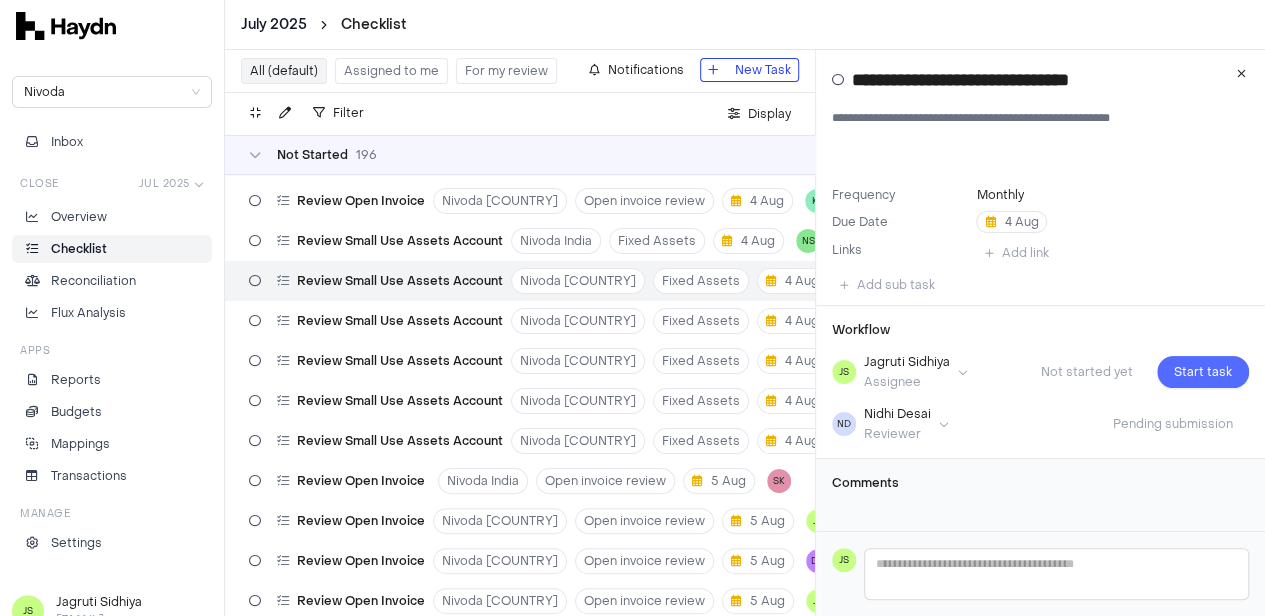 click on "Start task" at bounding box center (1203, 372) 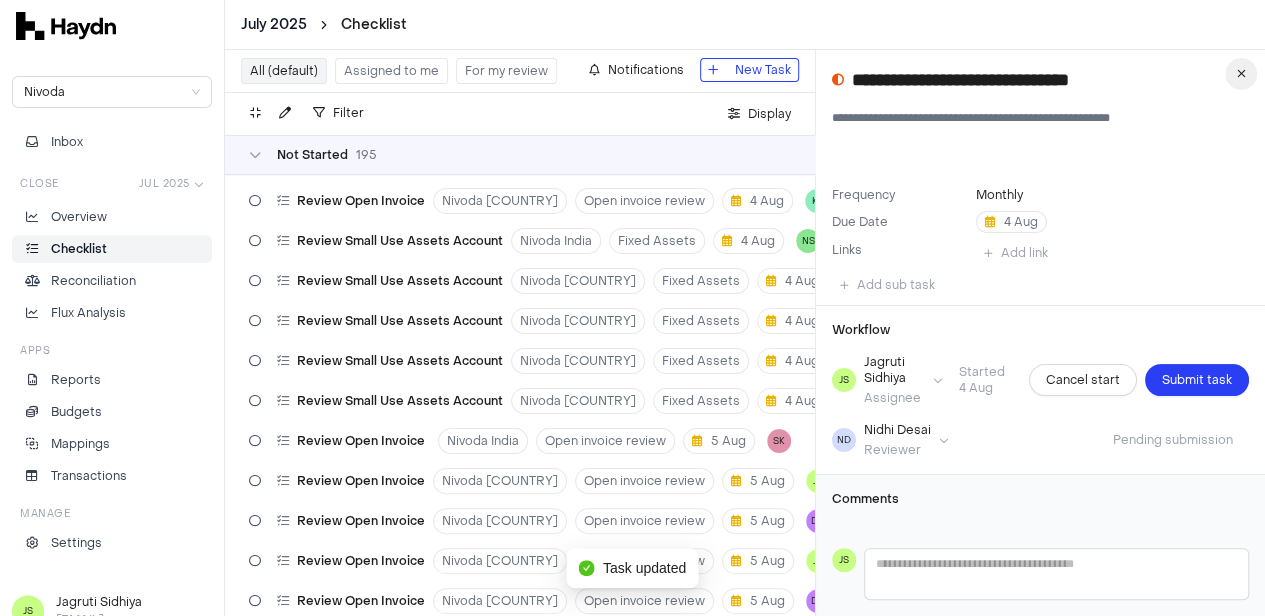 scroll, scrollTop: 18, scrollLeft: 0, axis: vertical 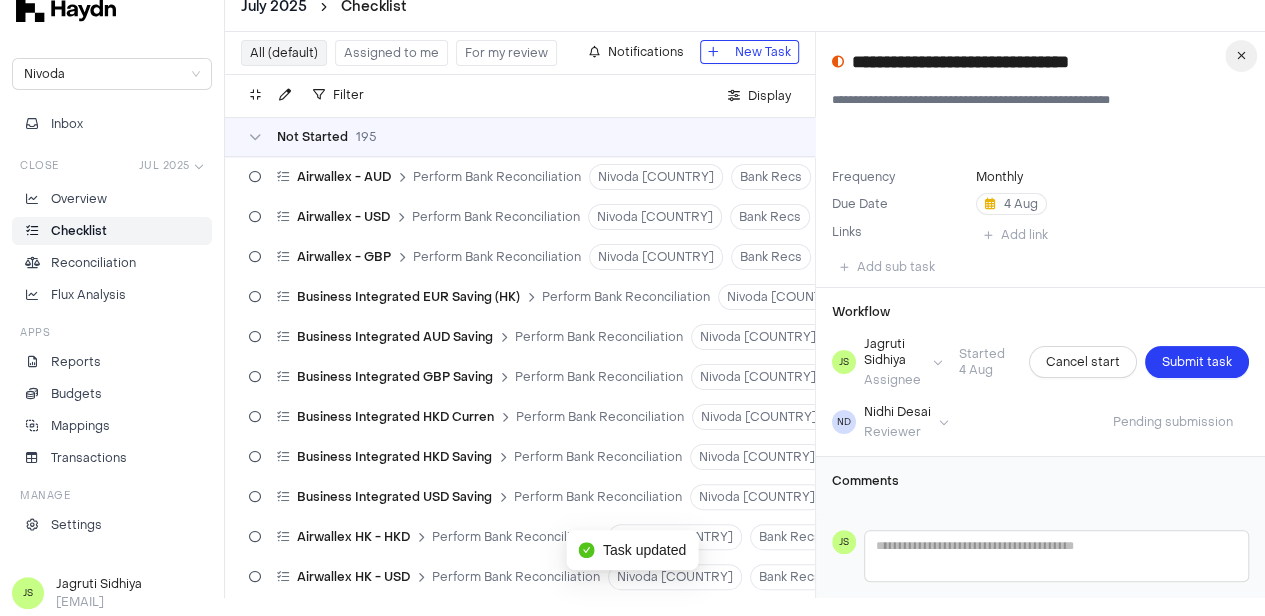 click on "**********" at bounding box center [1040, 315] 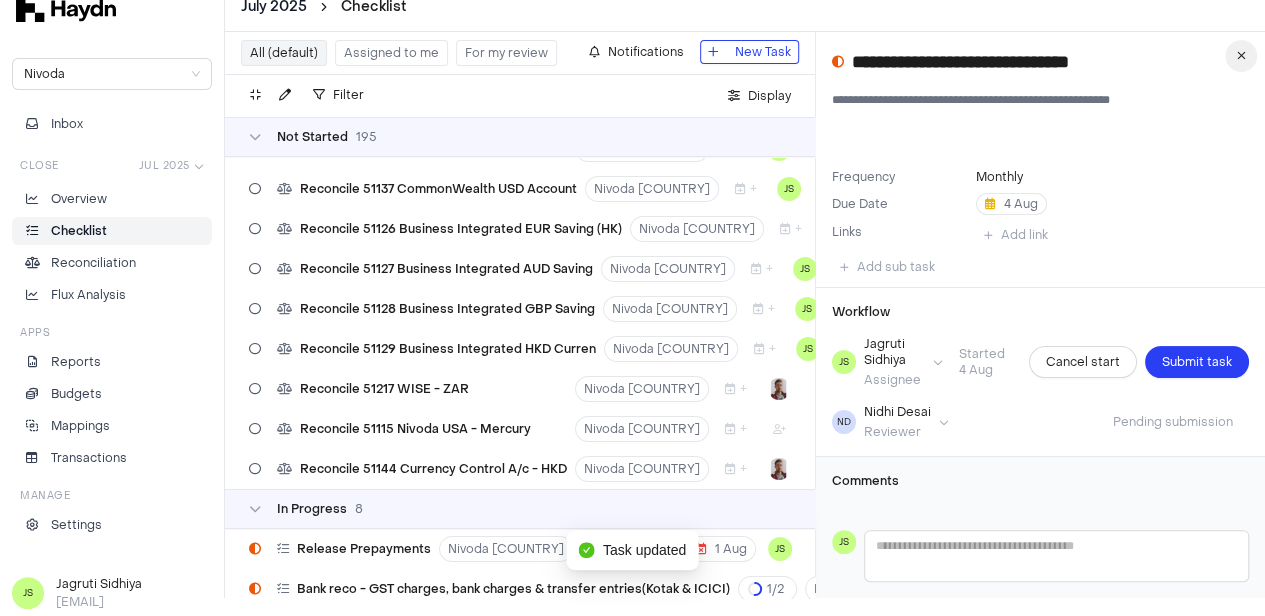 scroll, scrollTop: 7778, scrollLeft: 0, axis: vertical 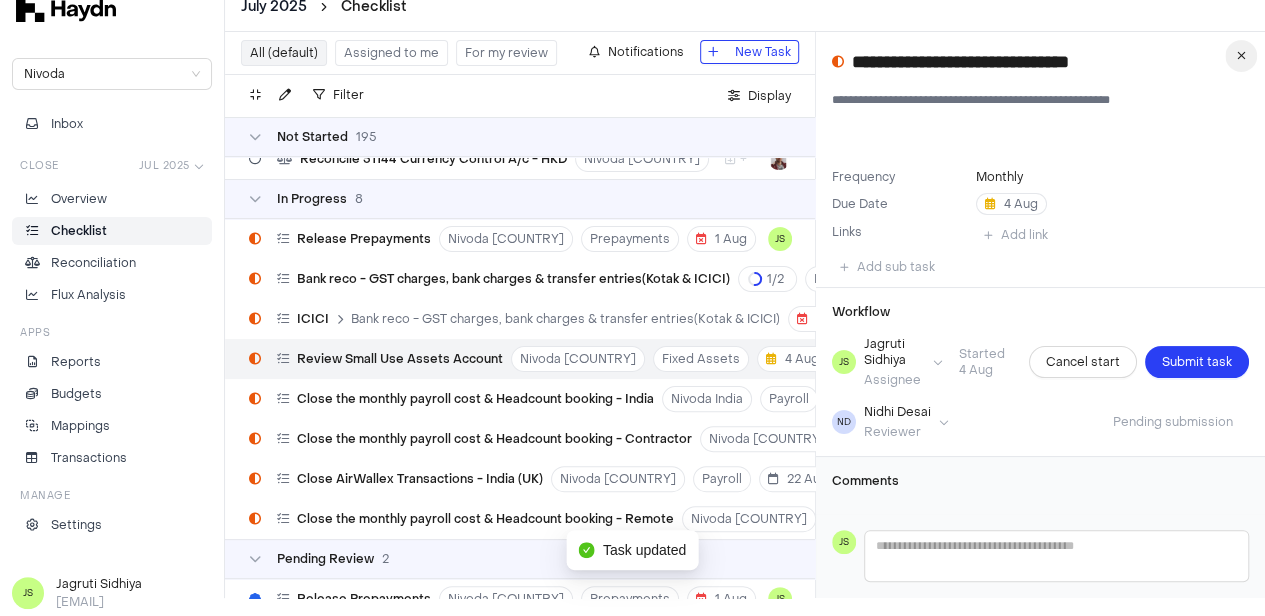 click at bounding box center (1241, 56) 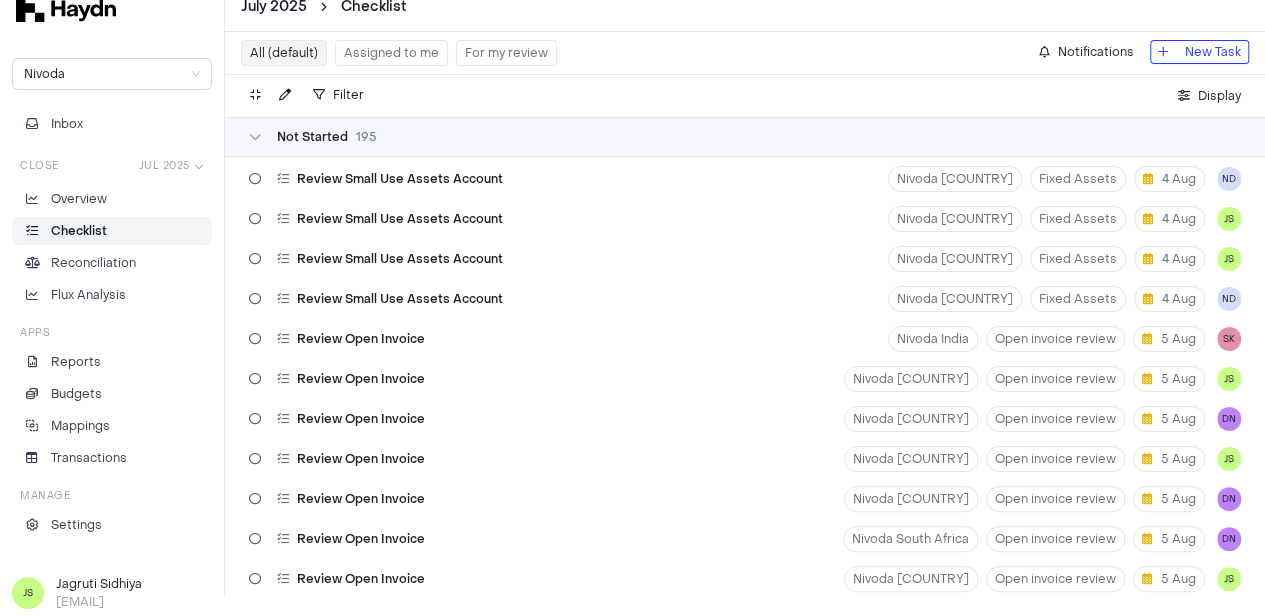 scroll, scrollTop: 0, scrollLeft: 0, axis: both 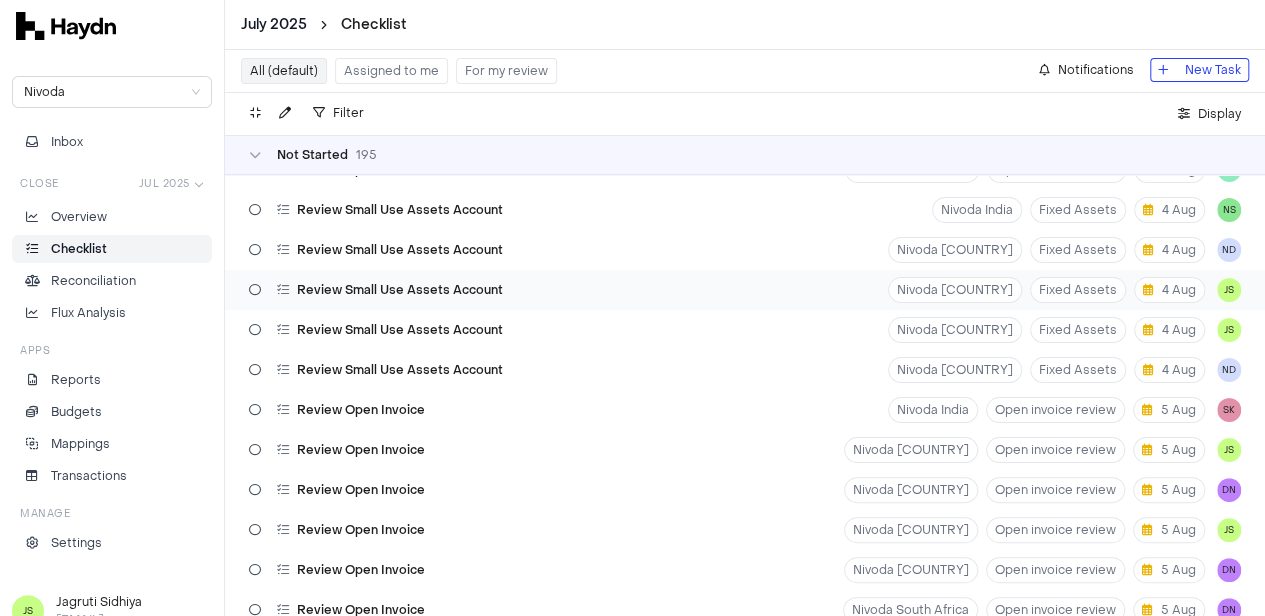 click on "Review Small Use Assets Account Nivoda [COUNTRY] Fixed Assets 4 Aug JS" at bounding box center (745, 290) 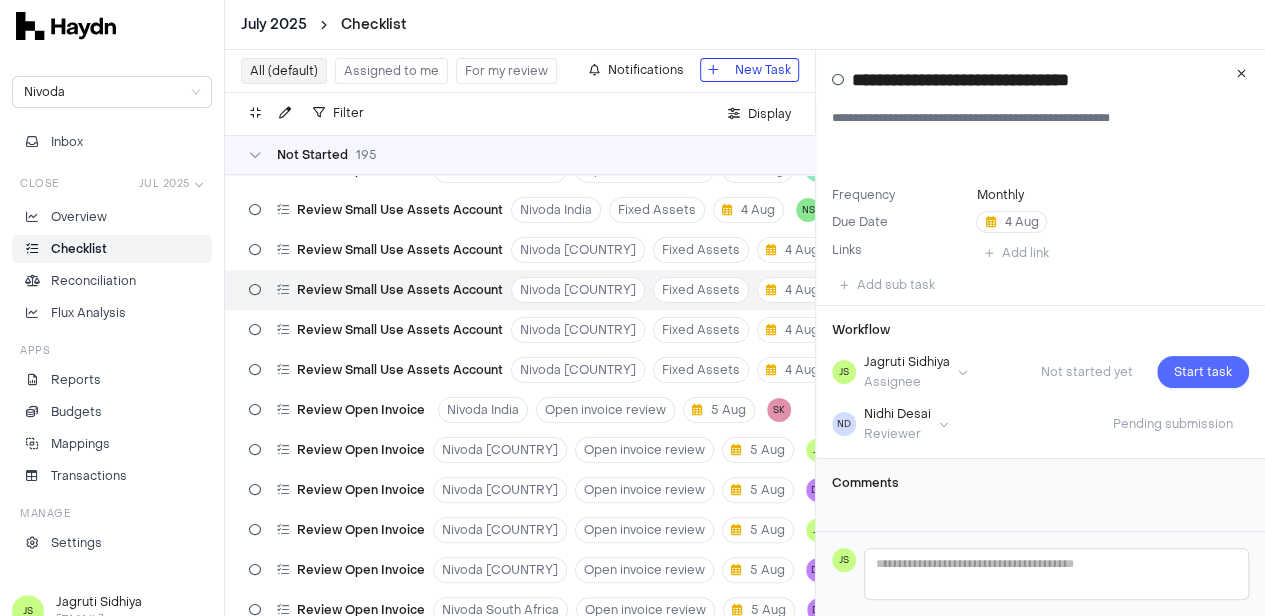 click on "Start task" at bounding box center (1203, 372) 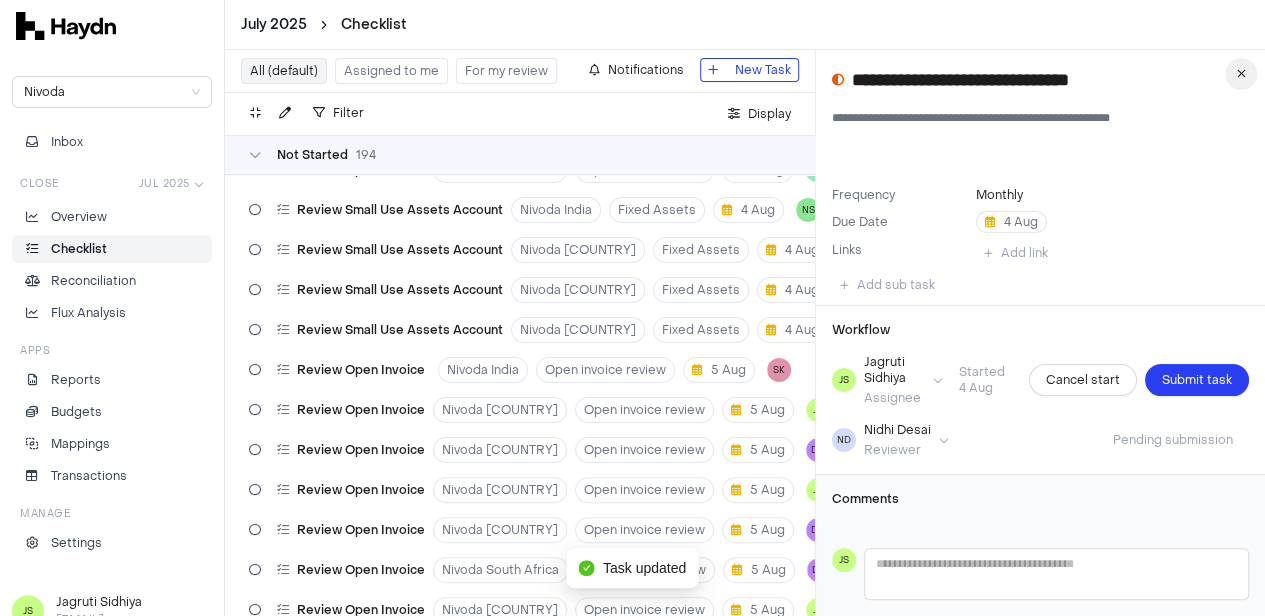 scroll, scrollTop: 18, scrollLeft: 0, axis: vertical 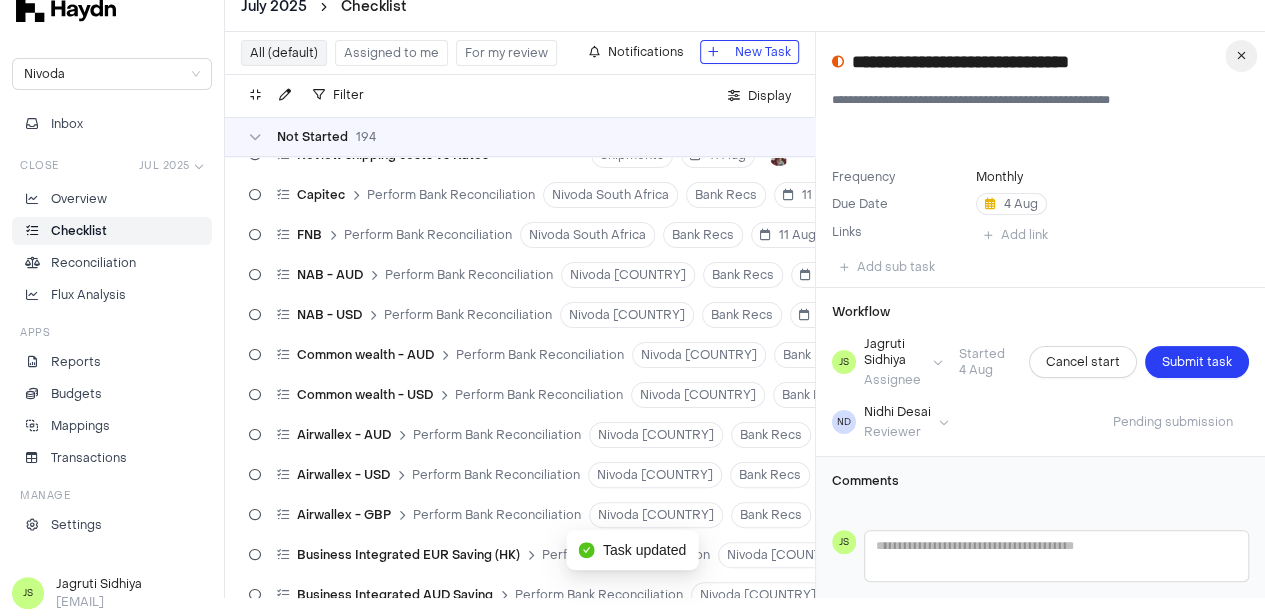 click on "**********" at bounding box center (1040, 315) 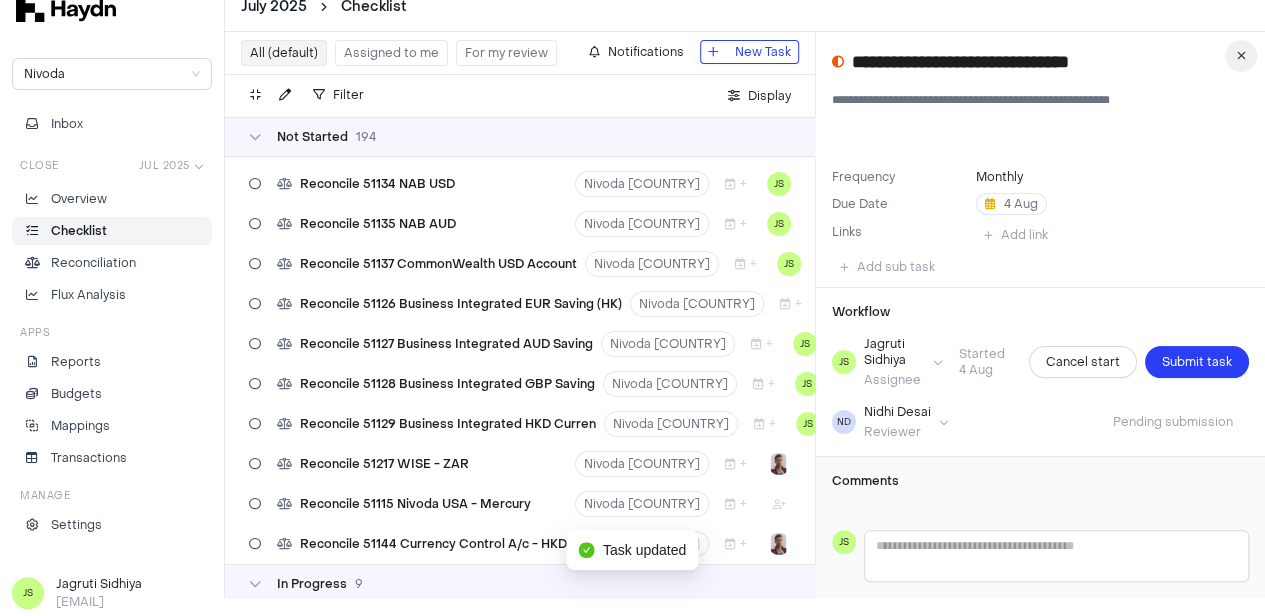 scroll, scrollTop: 7778, scrollLeft: 0, axis: vertical 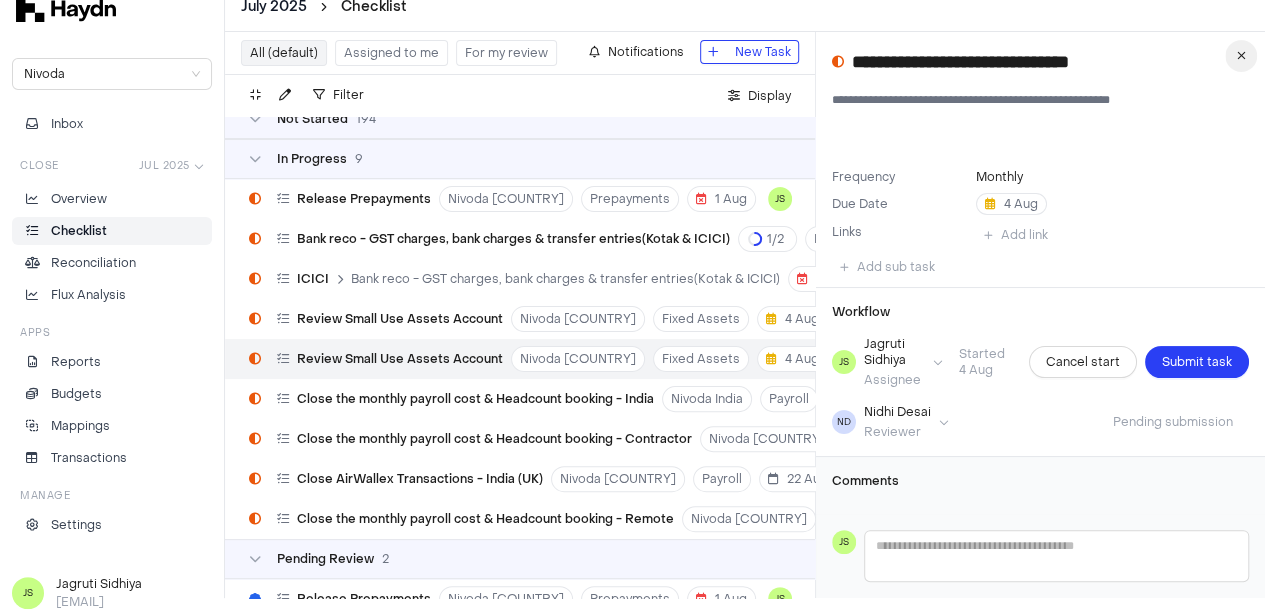 click at bounding box center [1241, 56] 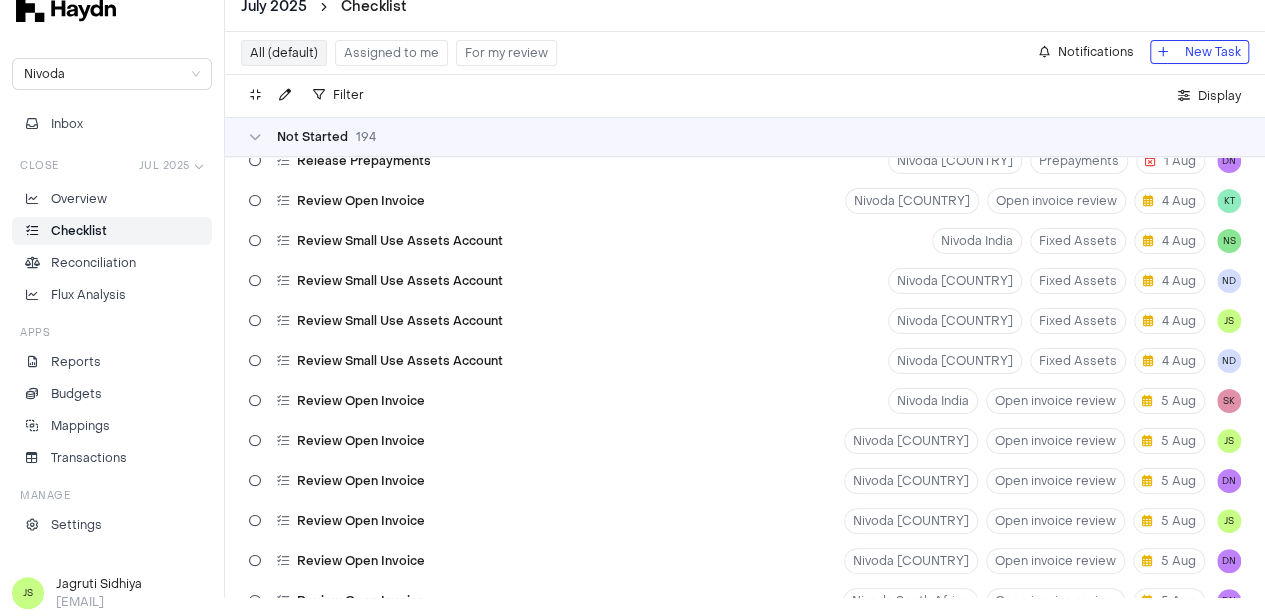 scroll, scrollTop: 0, scrollLeft: 0, axis: both 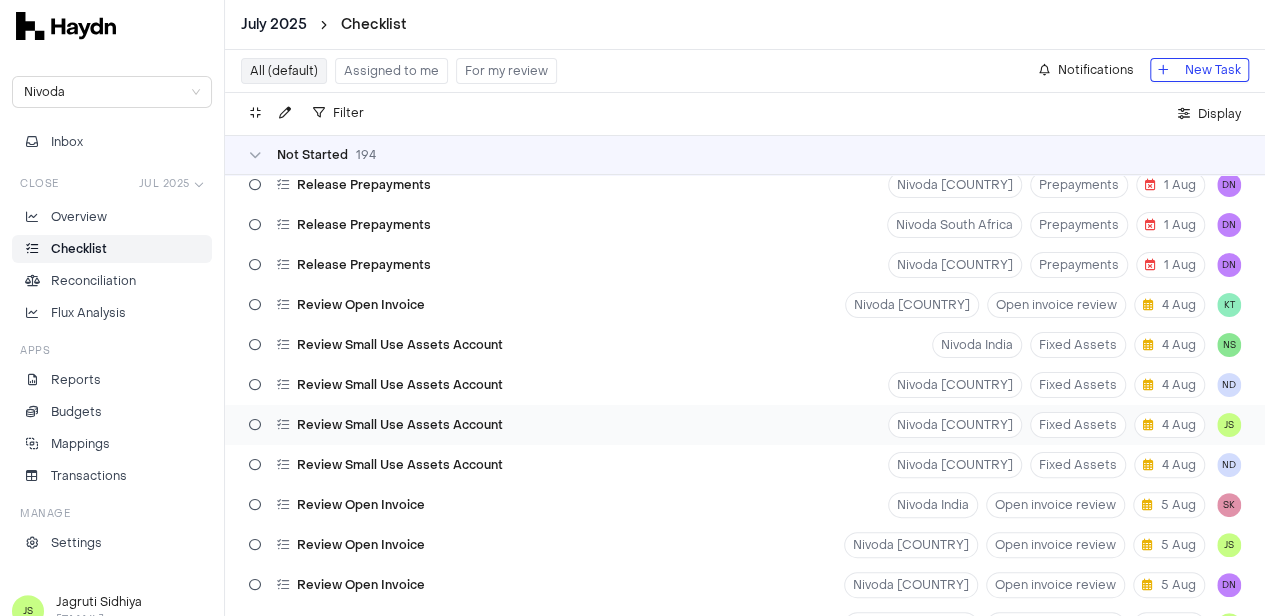 click on "Review Small Use Assets Account" at bounding box center [376, 425] 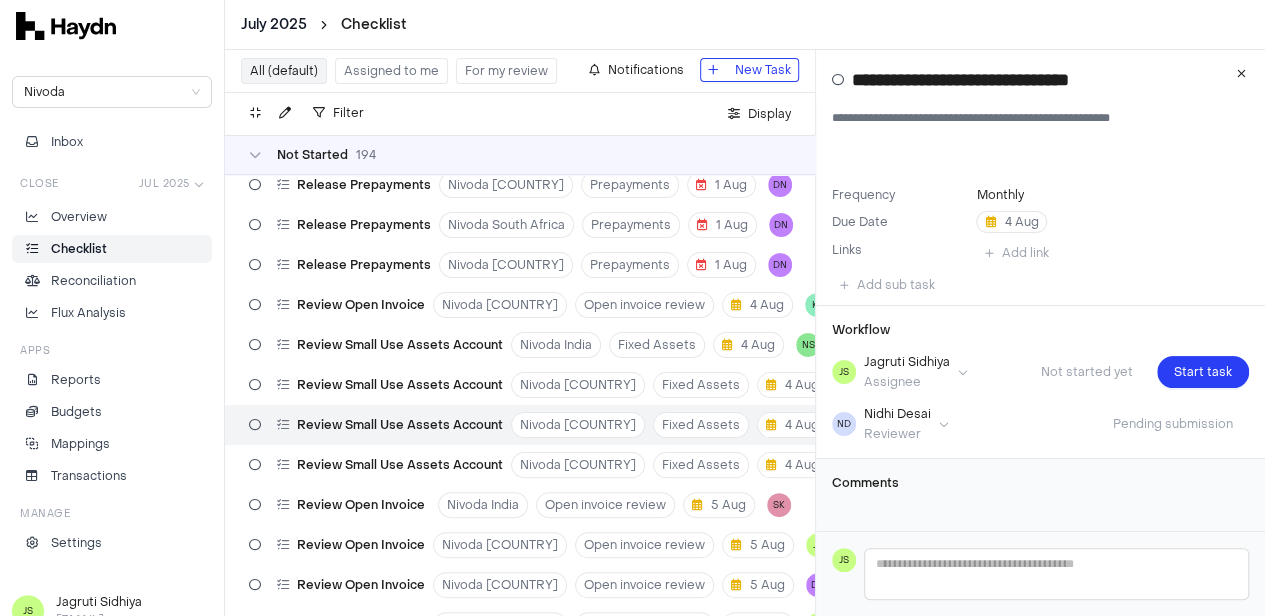 type 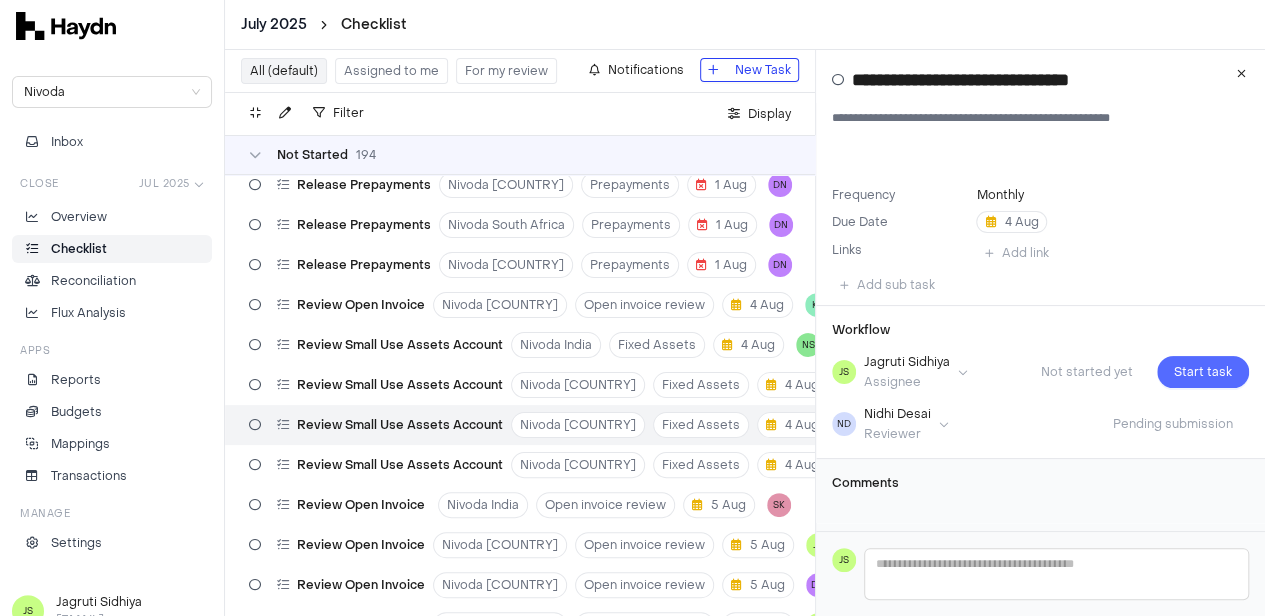 click on "Start task" at bounding box center (1203, 372) 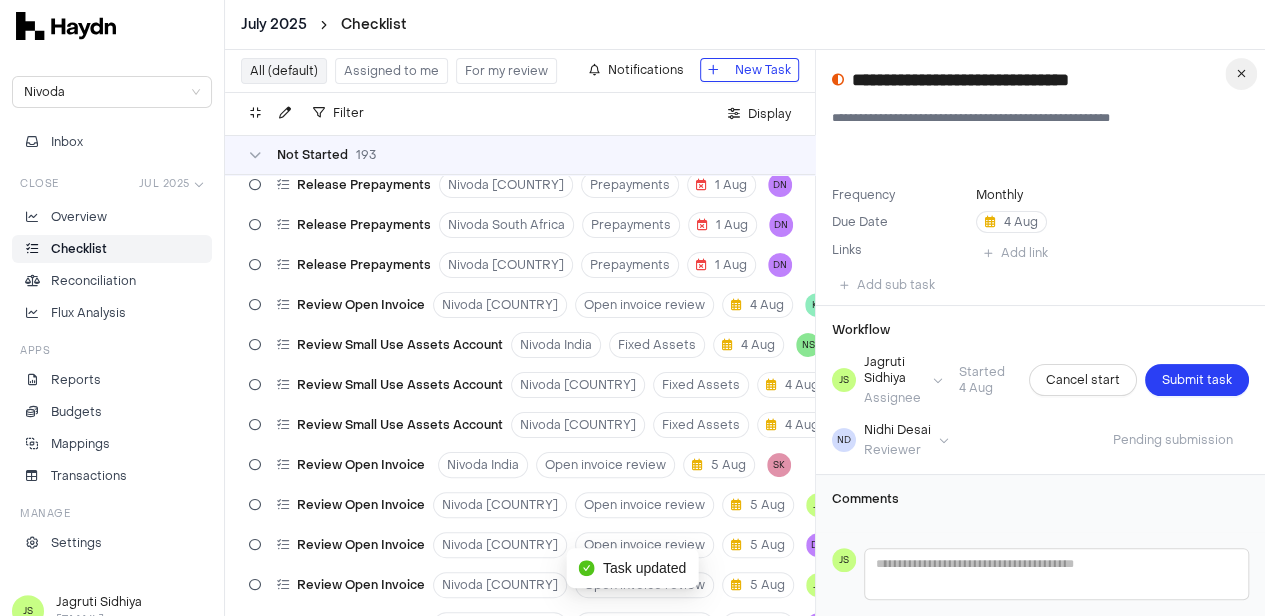 scroll, scrollTop: 18, scrollLeft: 0, axis: vertical 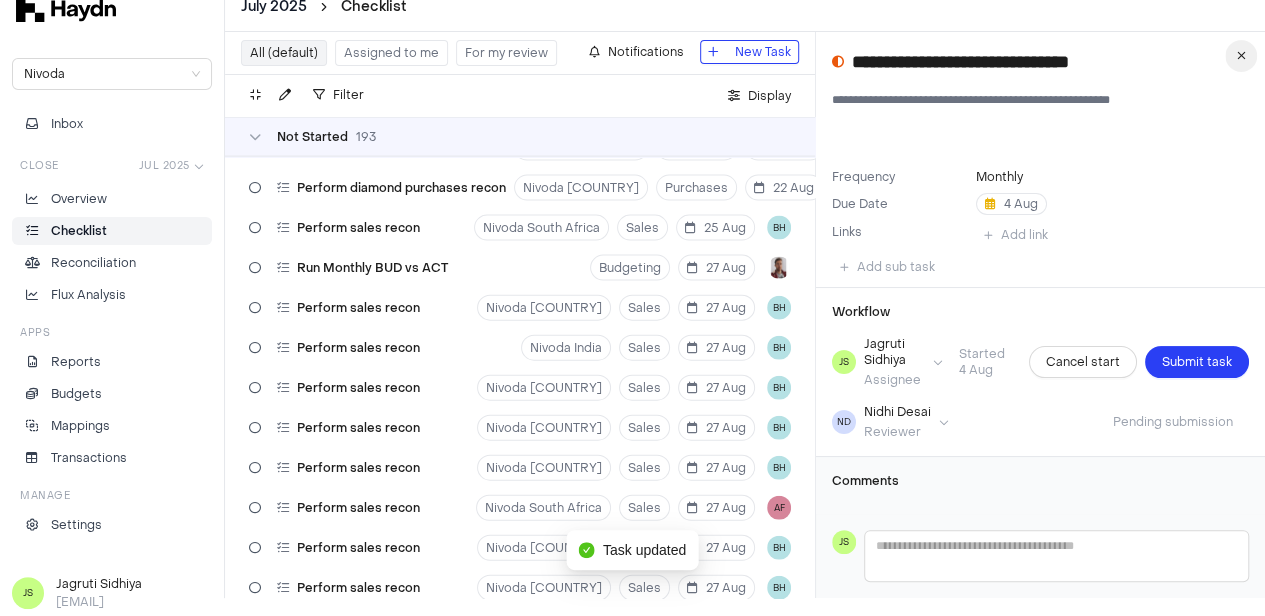click on "**********" at bounding box center [1040, 62] 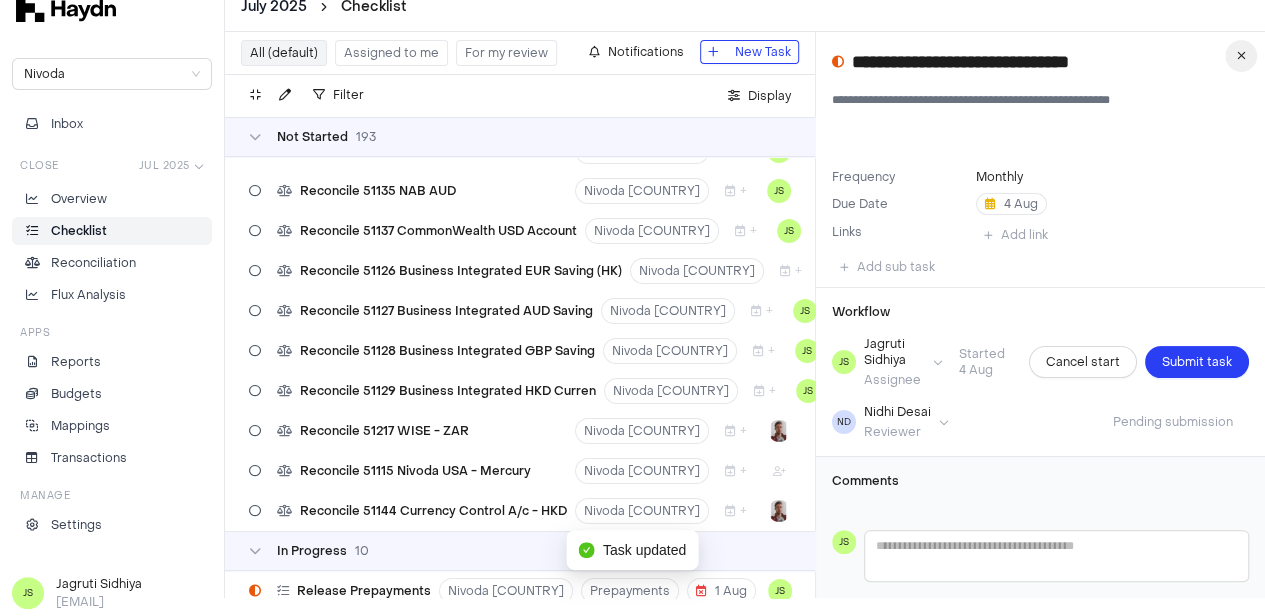 scroll, scrollTop: 7778, scrollLeft: 0, axis: vertical 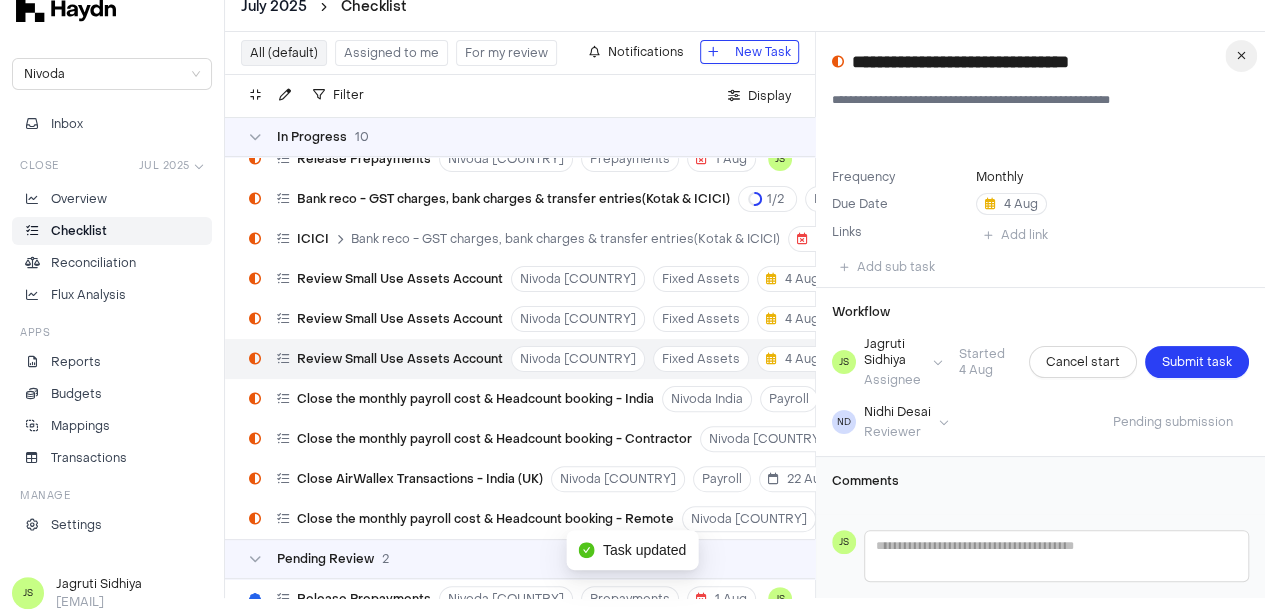 click at bounding box center (1241, 56) 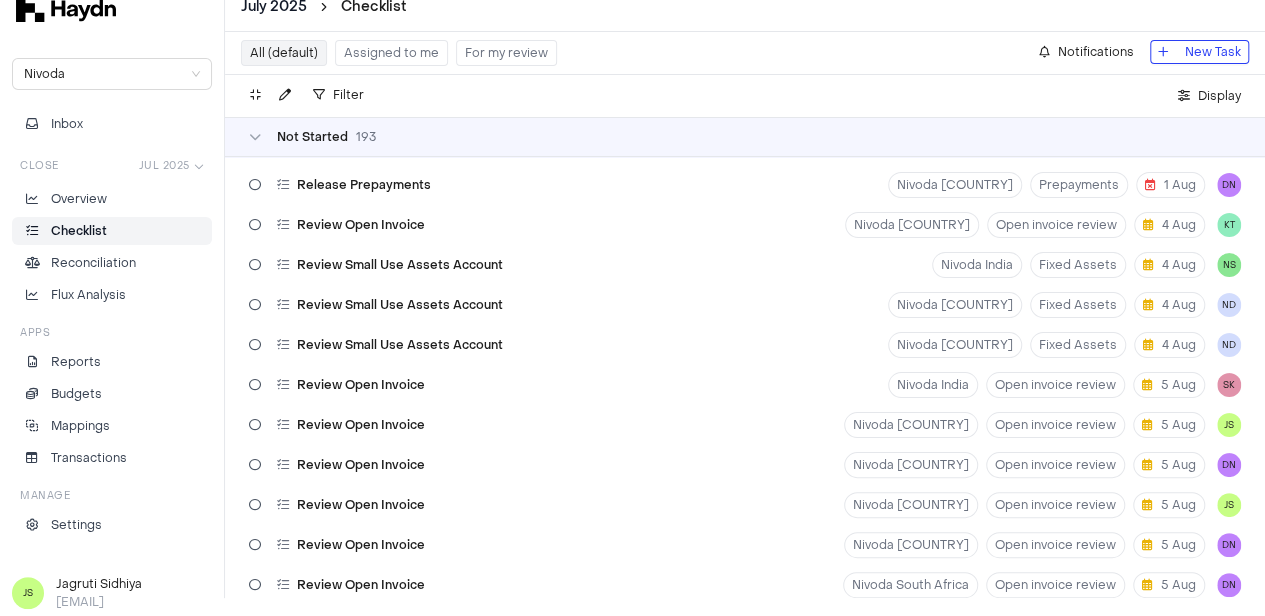 scroll, scrollTop: 0, scrollLeft: 0, axis: both 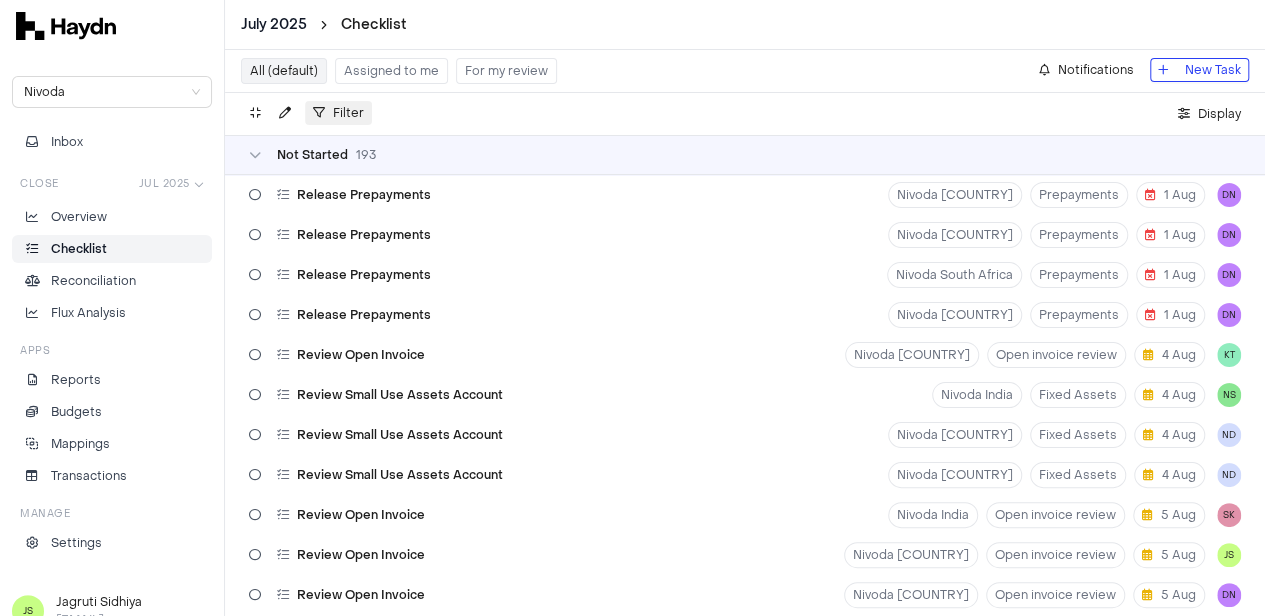 click at bounding box center (319, 113) 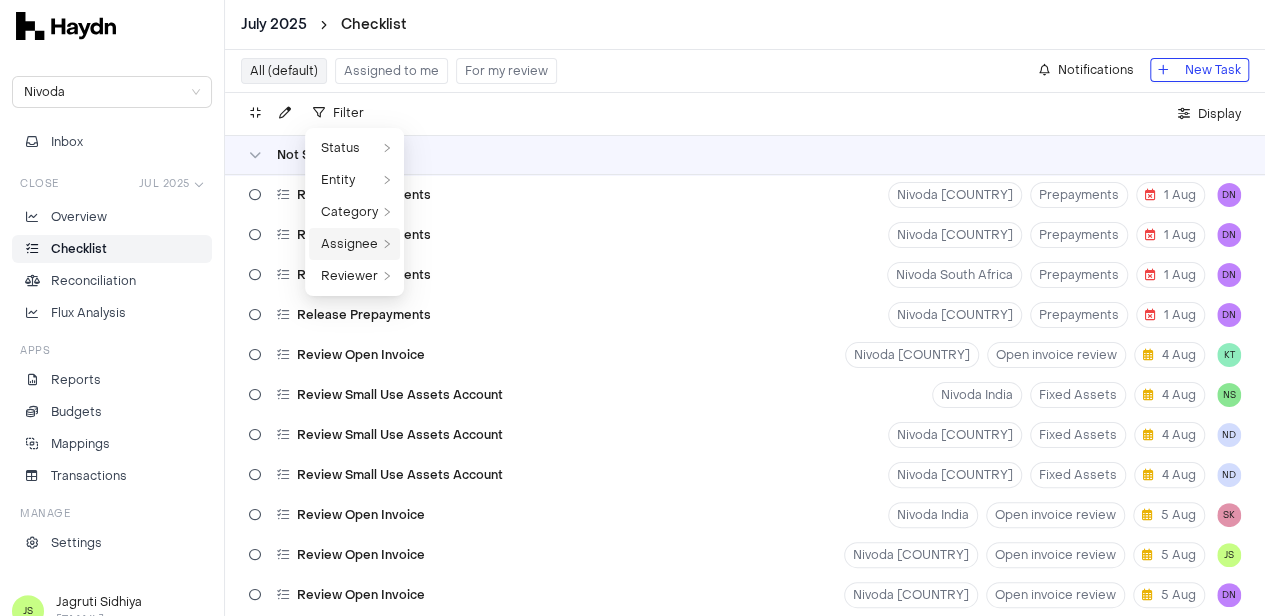click on "Assignee" at bounding box center [349, 244] 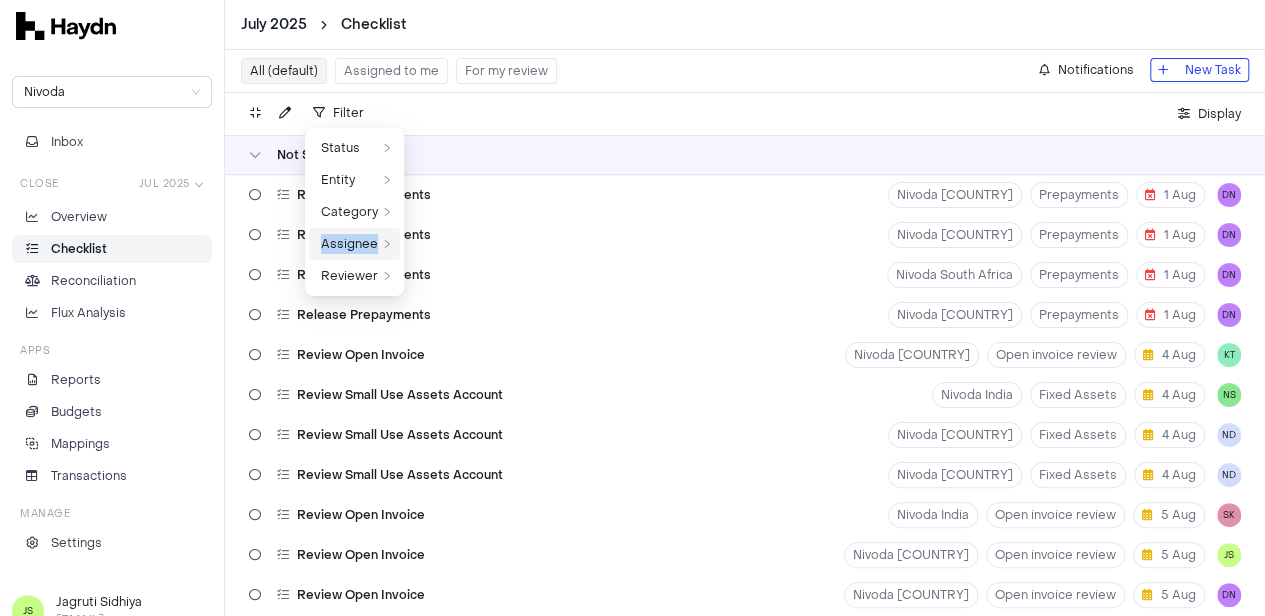 click on "Assignee" at bounding box center (349, 244) 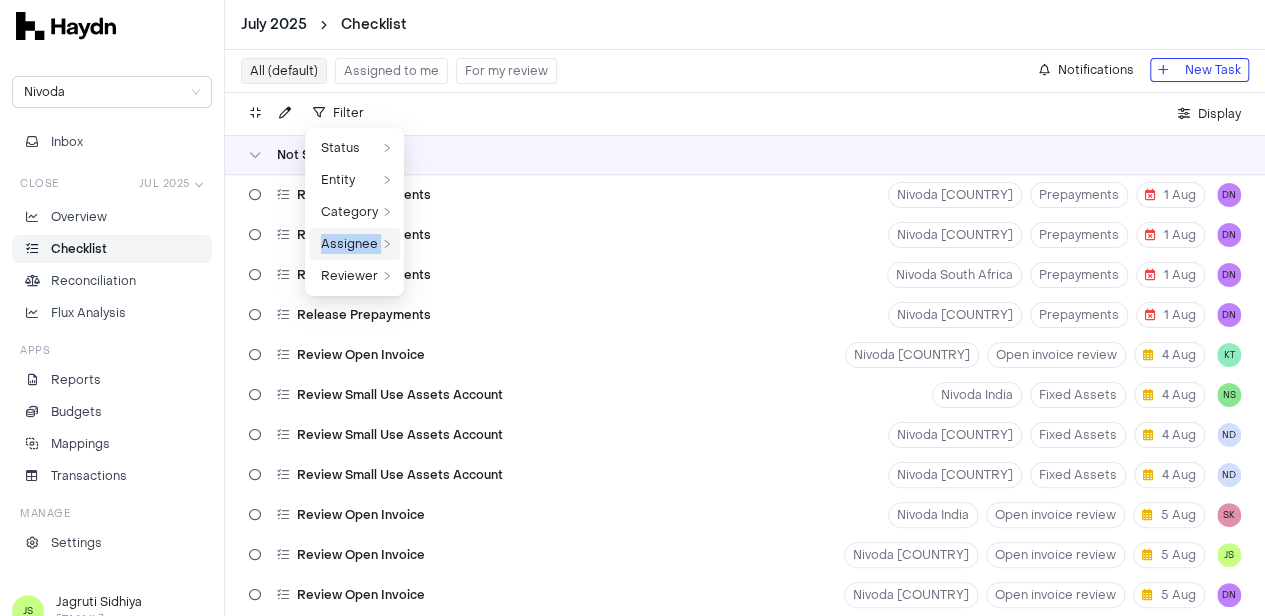 click on "Assignee" at bounding box center (349, 244) 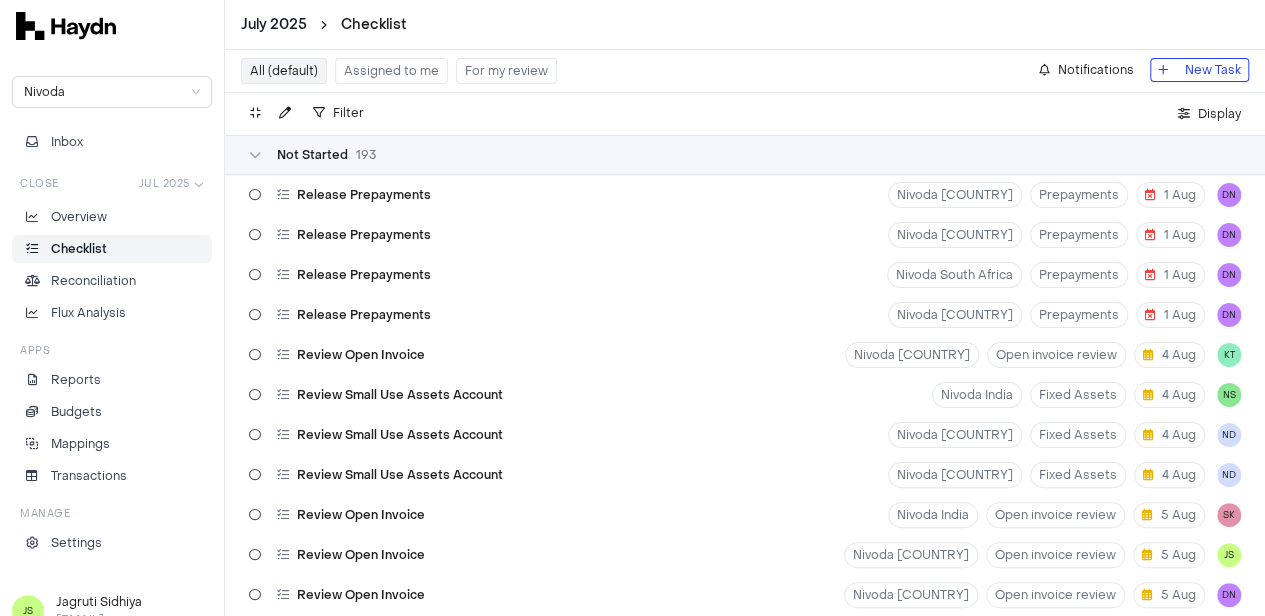 click on "Filter . Display" at bounding box center [745, 114] 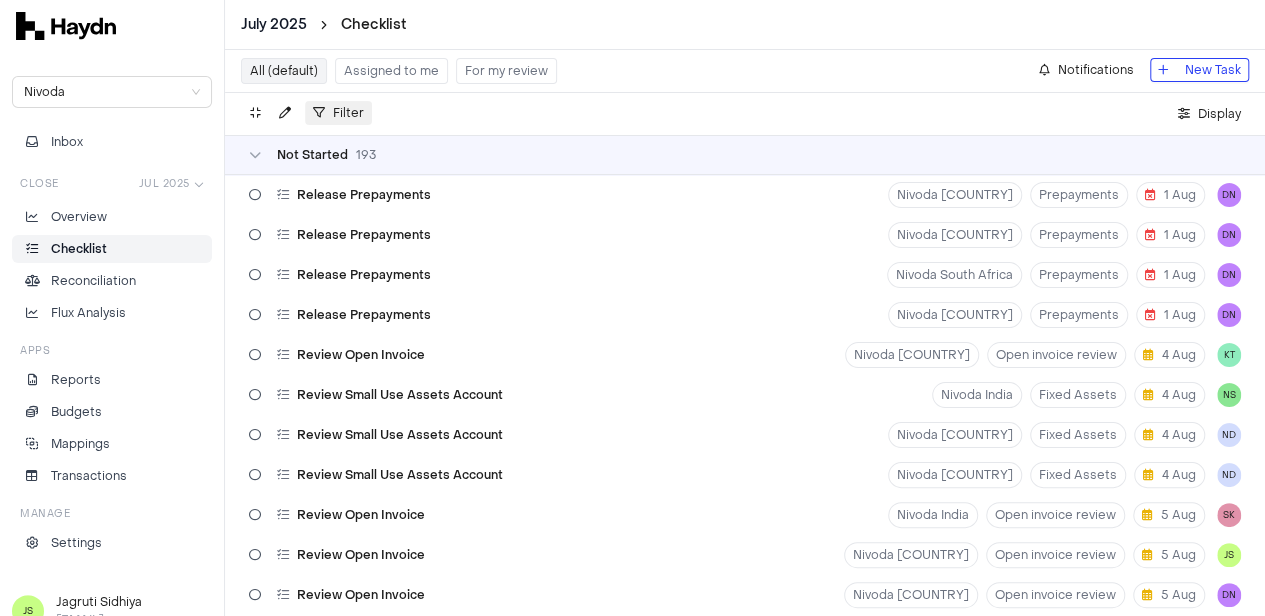 click on "Filter" at bounding box center [348, 113] 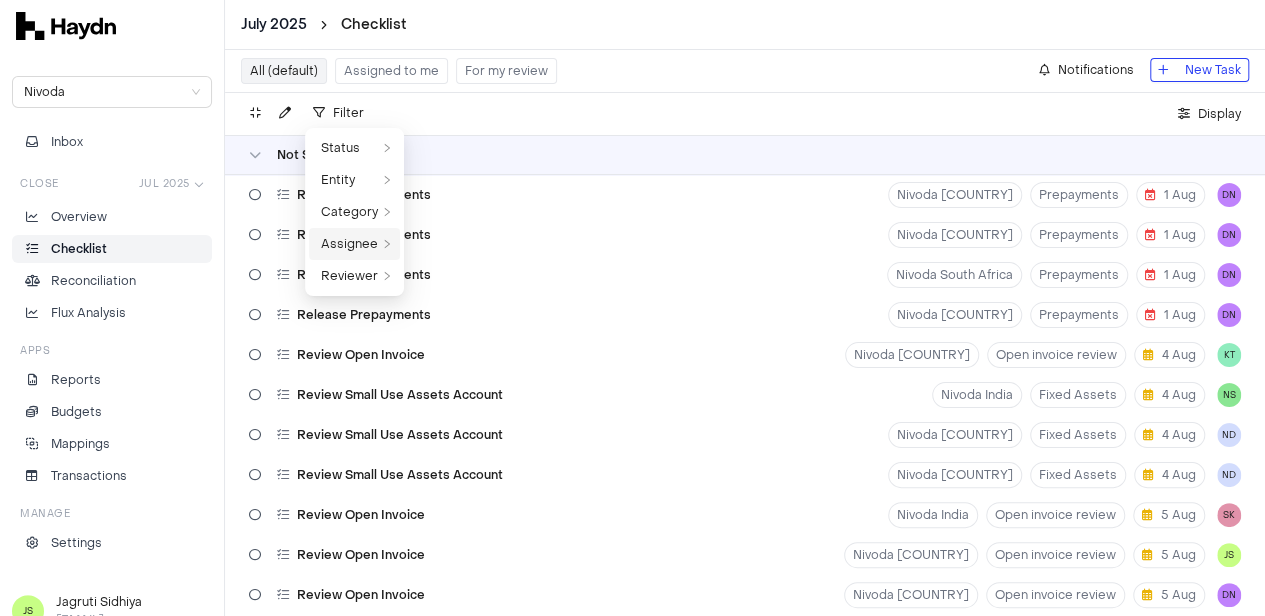 click on "Assignee" at bounding box center [349, 244] 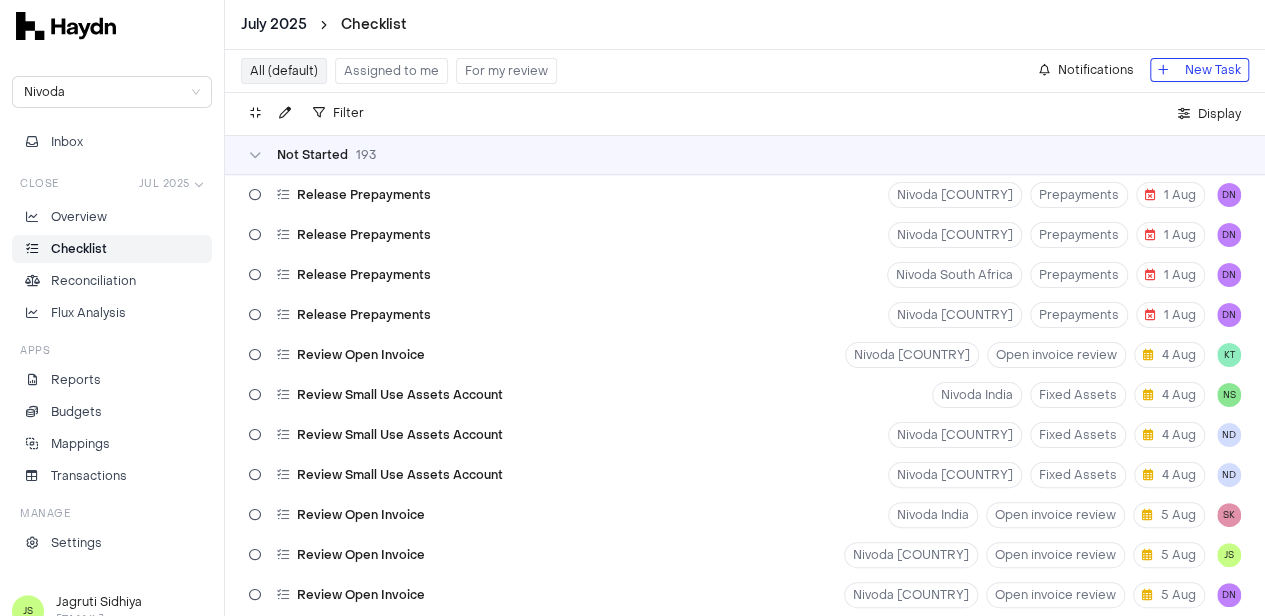 click on "Filter . Display" at bounding box center [745, 114] 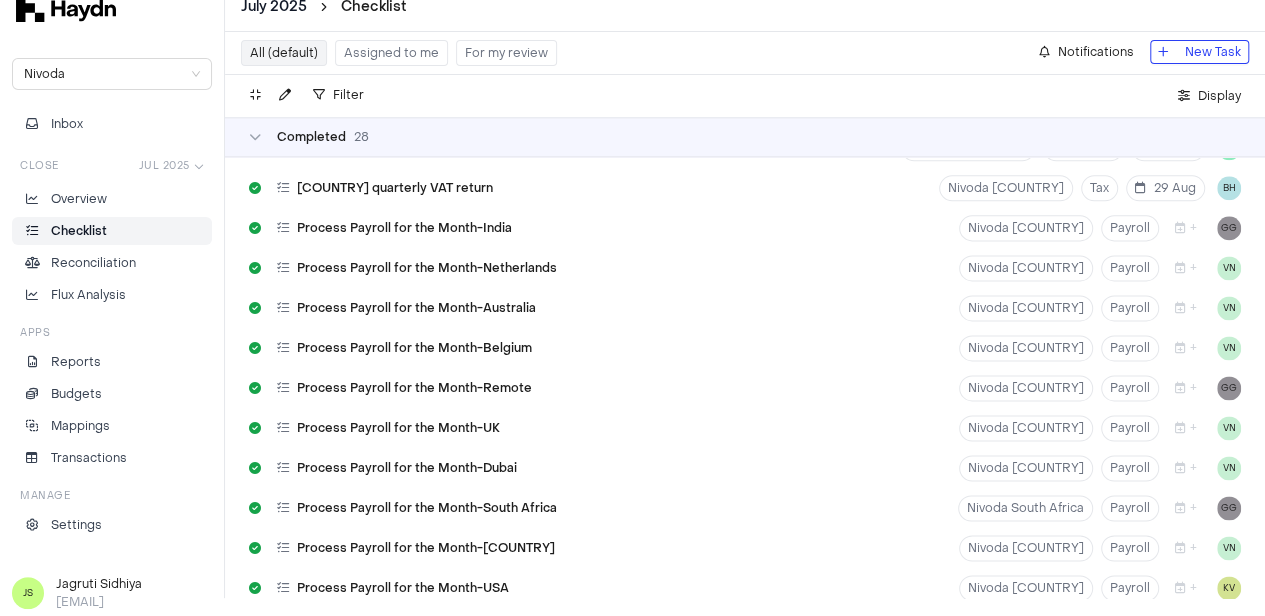 scroll, scrollTop: 9022, scrollLeft: 0, axis: vertical 